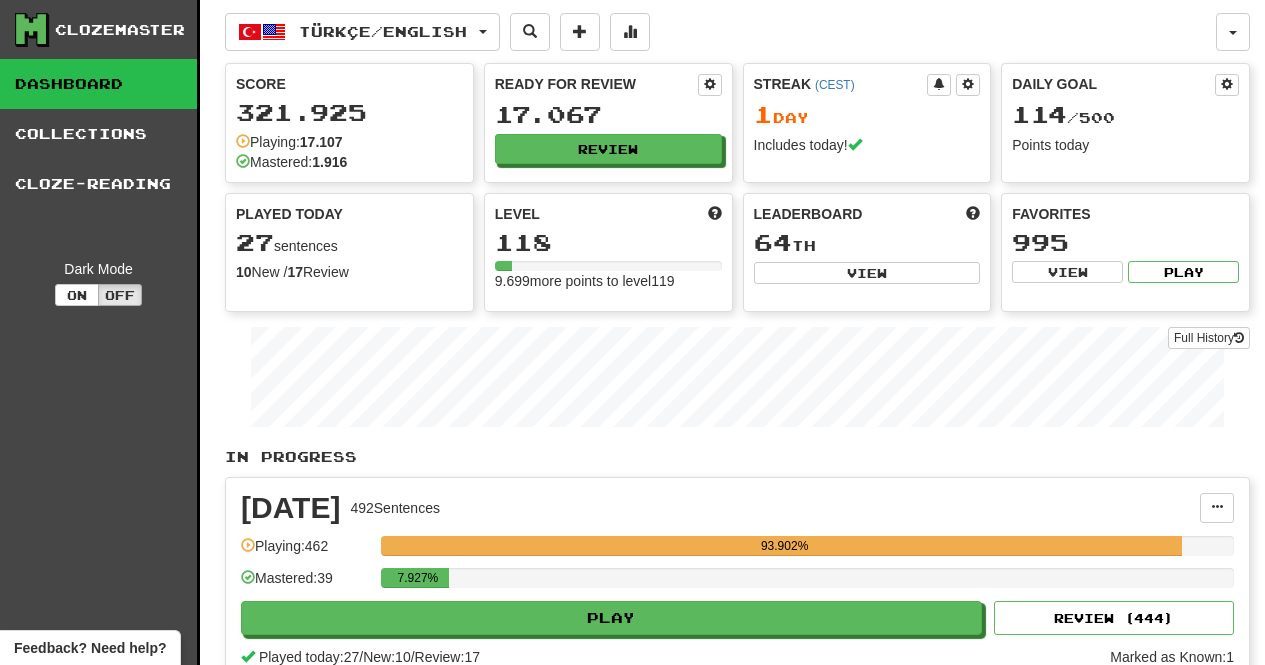 scroll, scrollTop: 0, scrollLeft: 0, axis: both 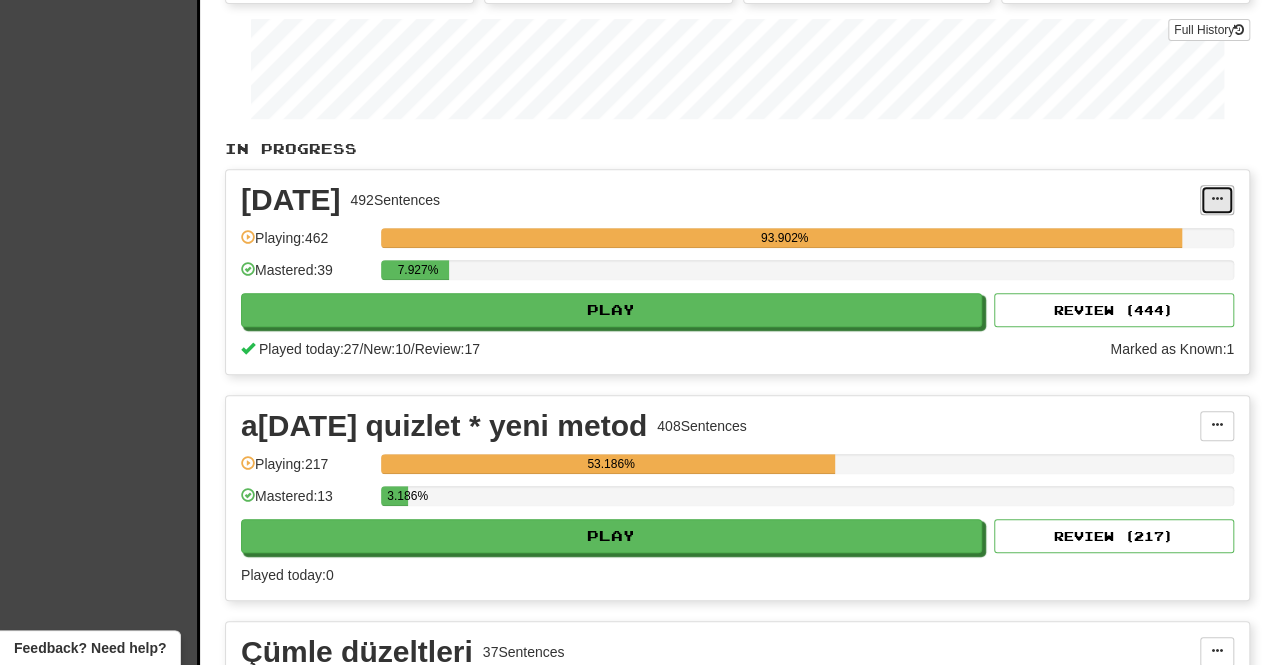 click at bounding box center [1217, 200] 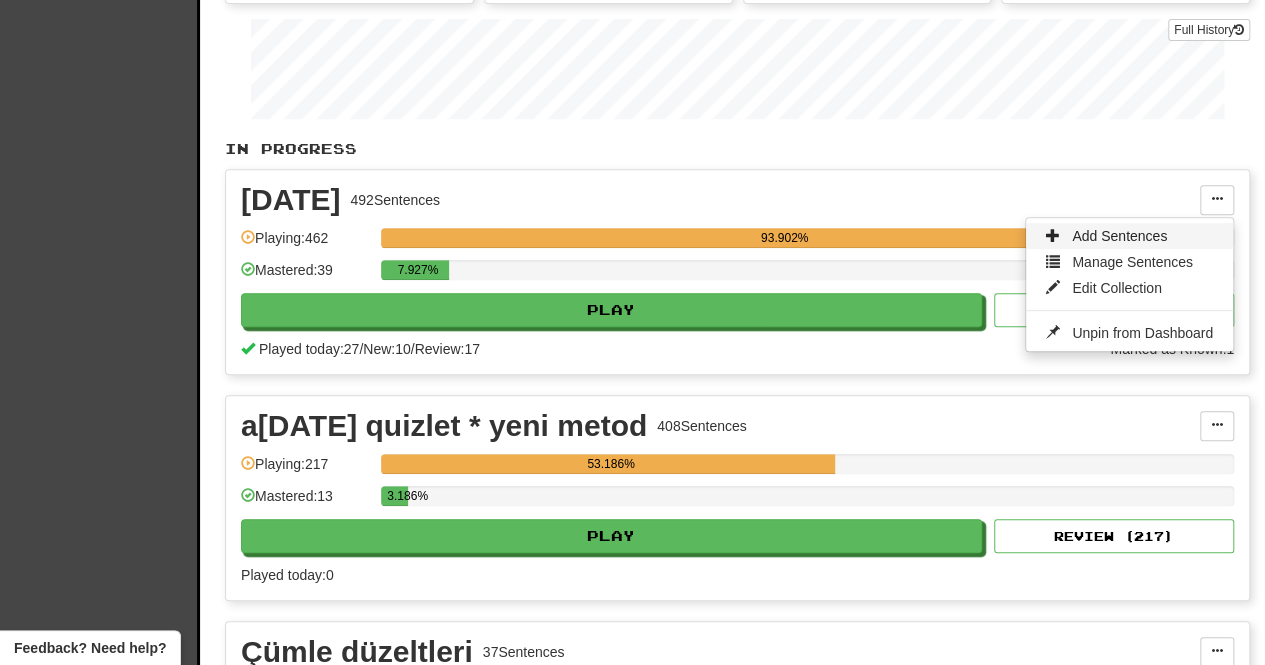 click on "Add Sentences" at bounding box center (1119, 236) 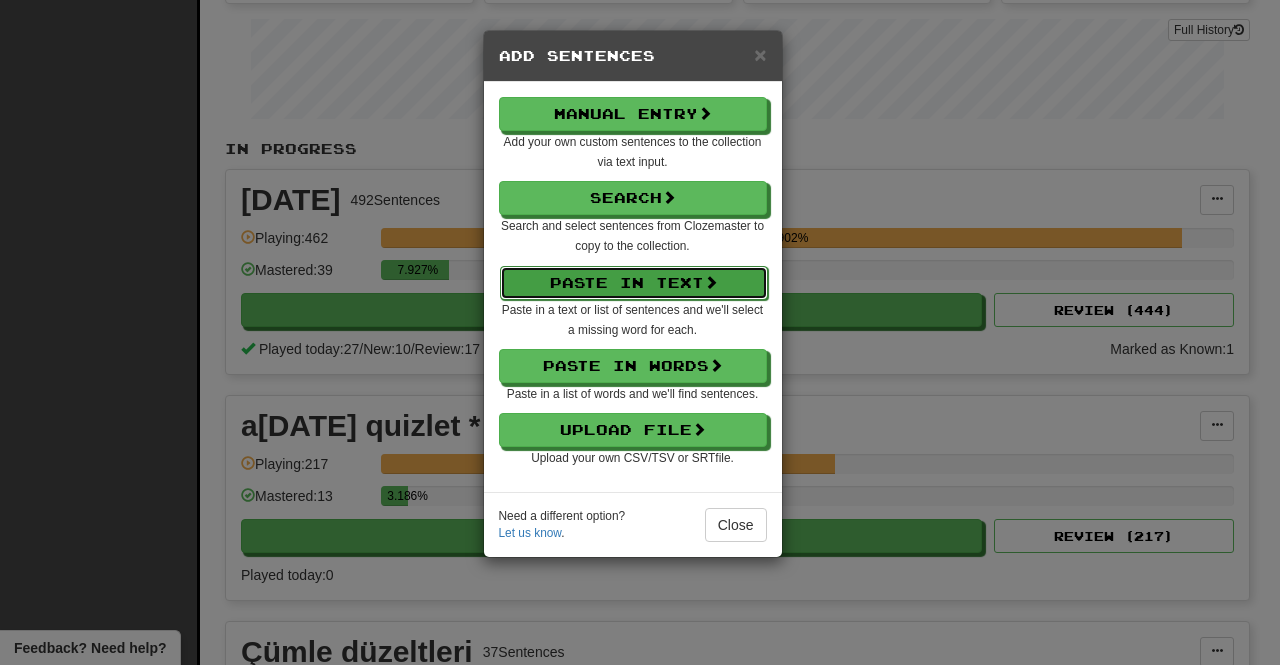 click on "Paste in Text" at bounding box center (634, 283) 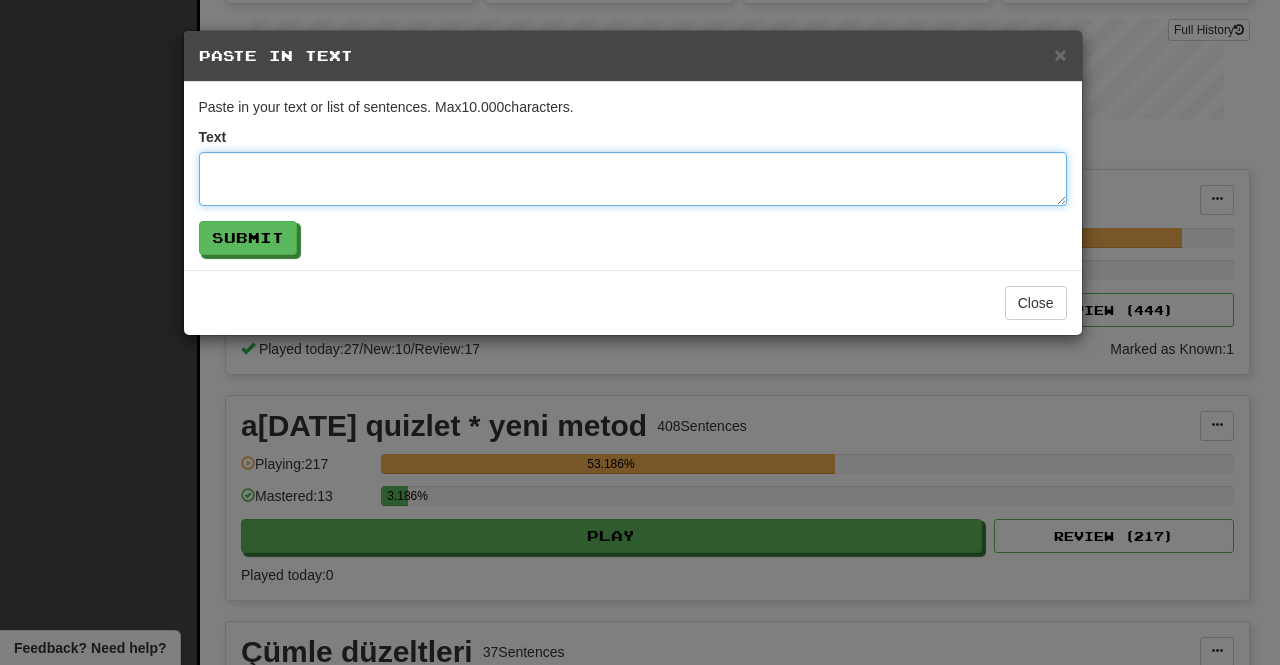 click at bounding box center (633, 179) 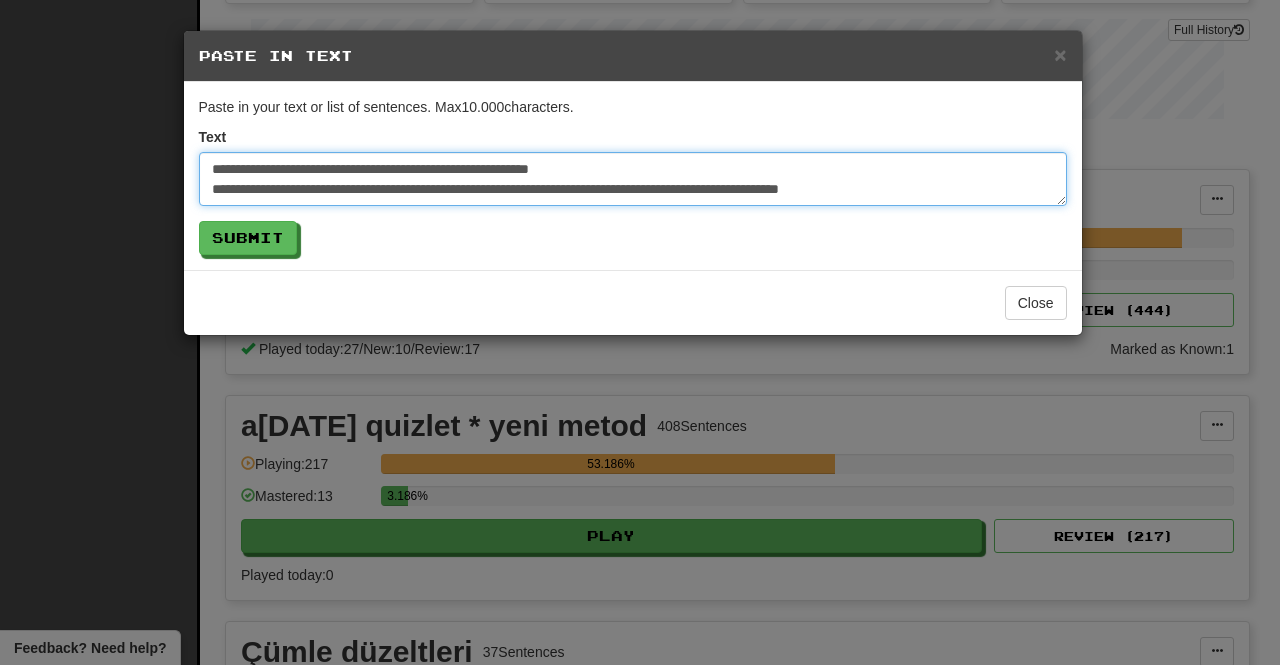scroll, scrollTop: 131, scrollLeft: 0, axis: vertical 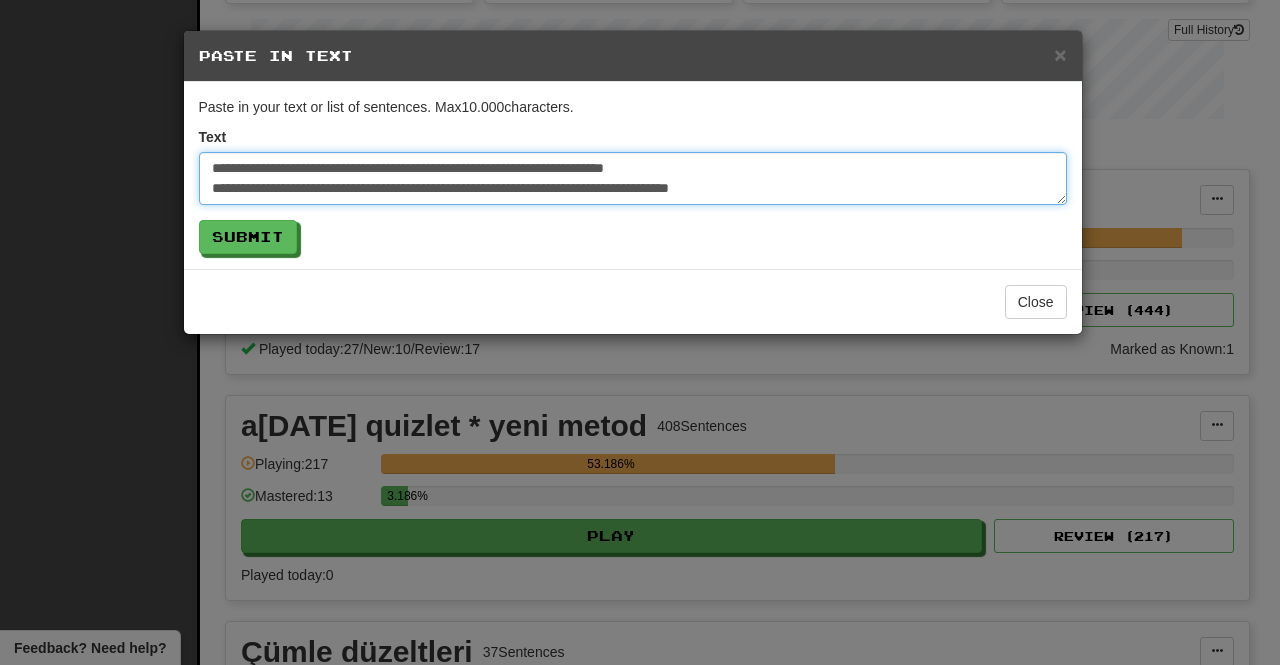 drag, startPoint x: 788, startPoint y: 194, endPoint x: 462, endPoint y: 193, distance: 326.00153 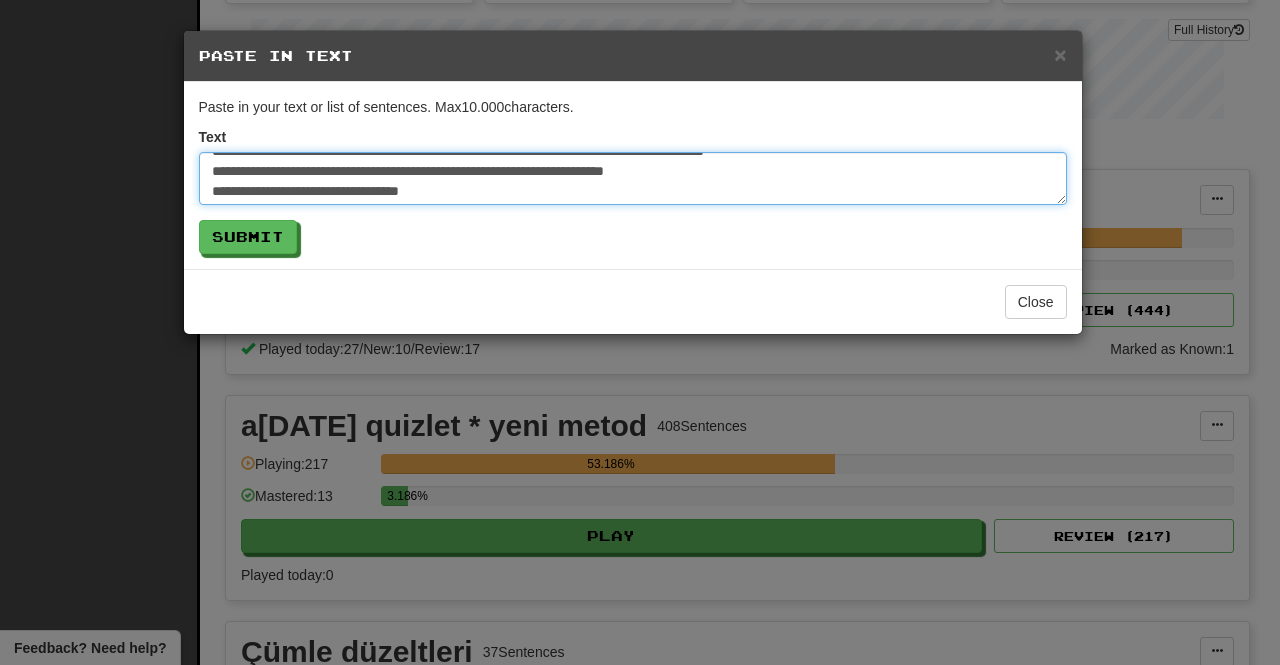 scroll, scrollTop: 140, scrollLeft: 0, axis: vertical 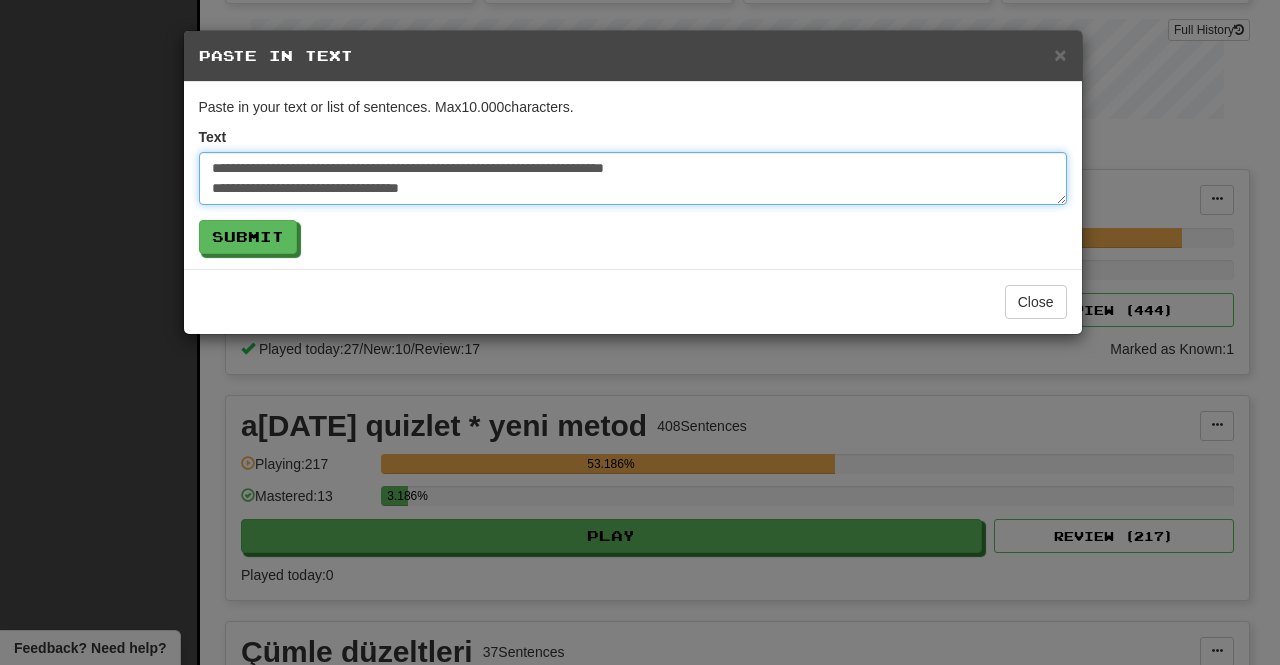 drag, startPoint x: 698, startPoint y: 173, endPoint x: 430, endPoint y: 174, distance: 268.00186 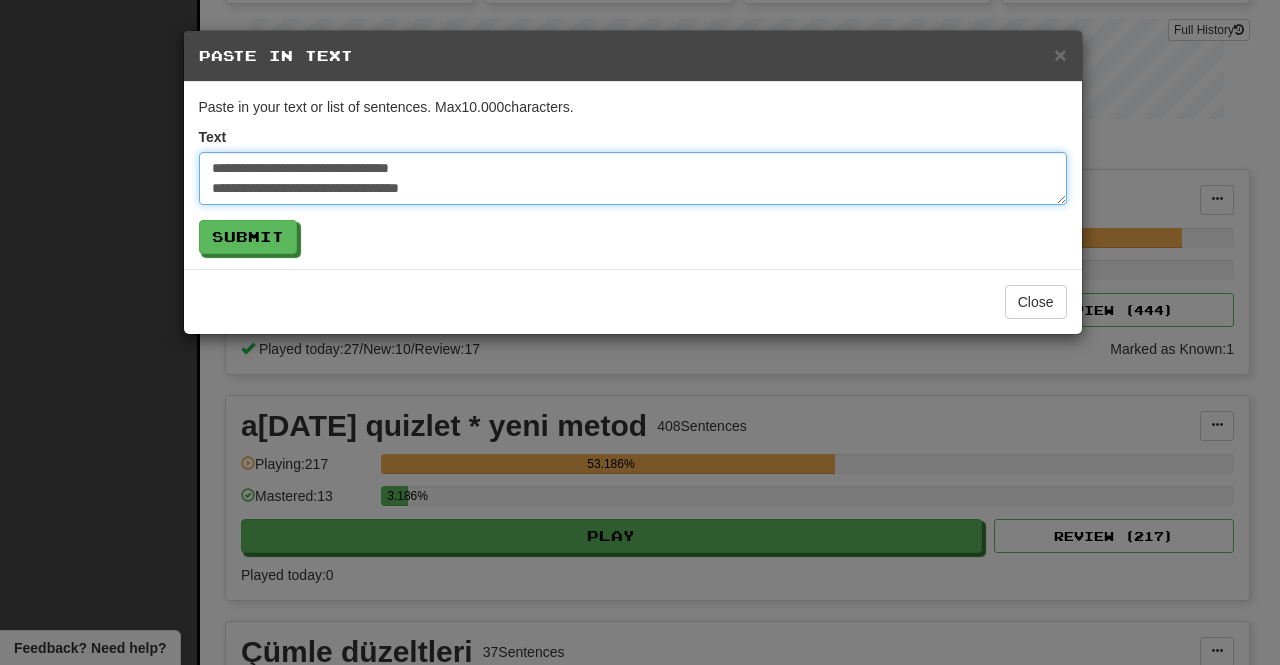 scroll, scrollTop: 128, scrollLeft: 0, axis: vertical 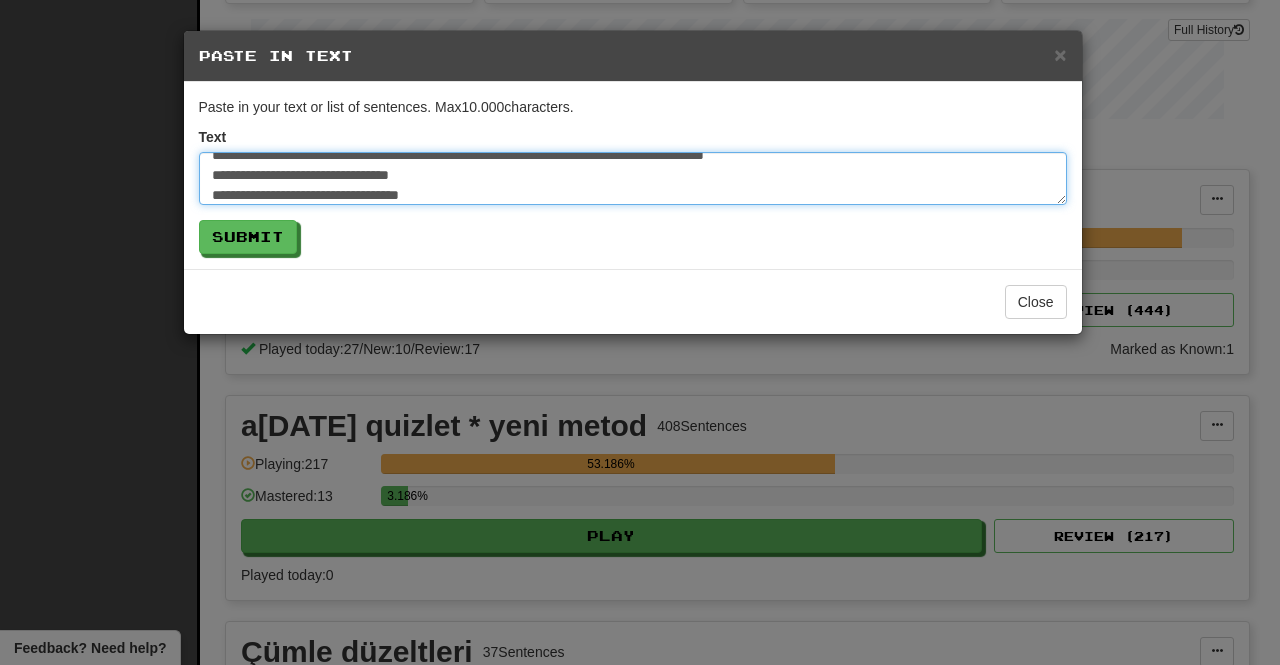 drag, startPoint x: 843, startPoint y: 159, endPoint x: 556, endPoint y: 177, distance: 287.5639 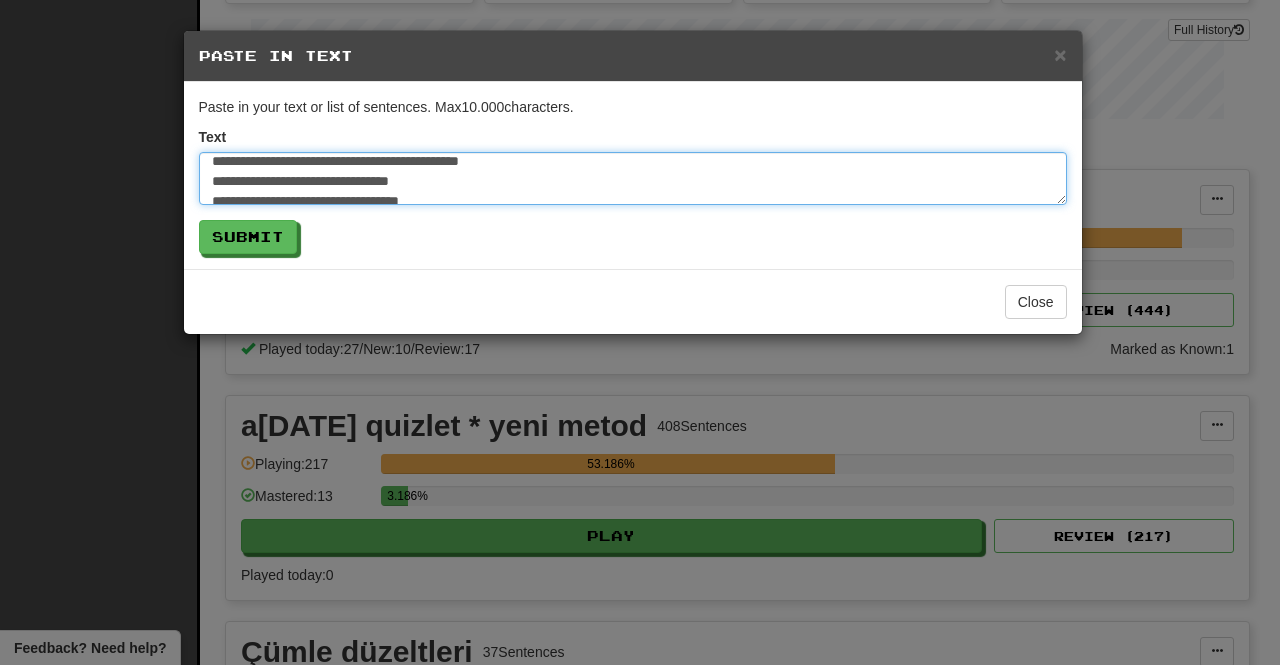 scroll, scrollTop: 88, scrollLeft: 0, axis: vertical 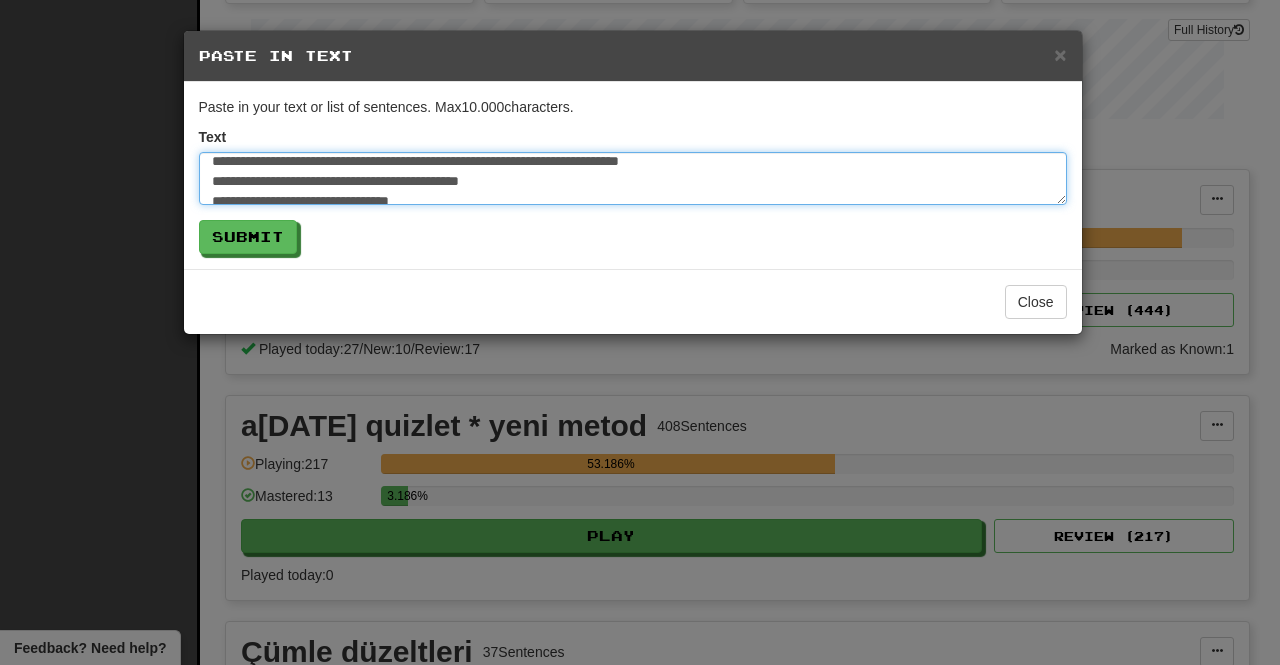 drag, startPoint x: 762, startPoint y: 191, endPoint x: 574, endPoint y: 181, distance: 188.26576 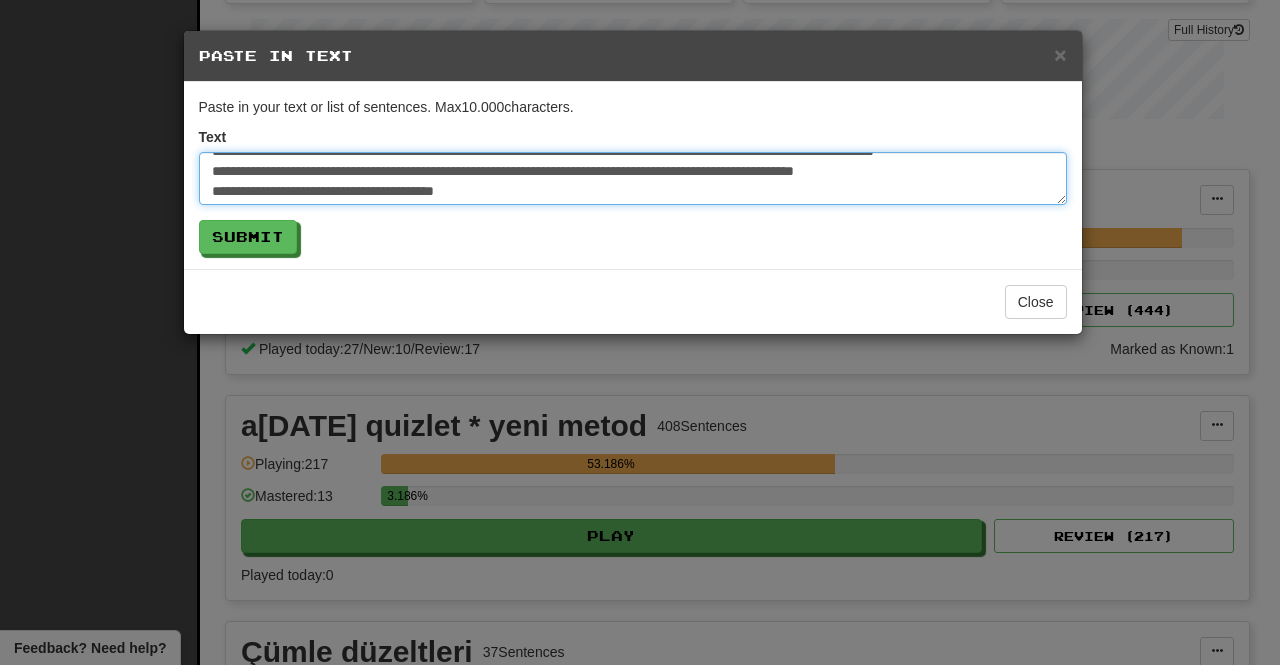 scroll, scrollTop: 66, scrollLeft: 0, axis: vertical 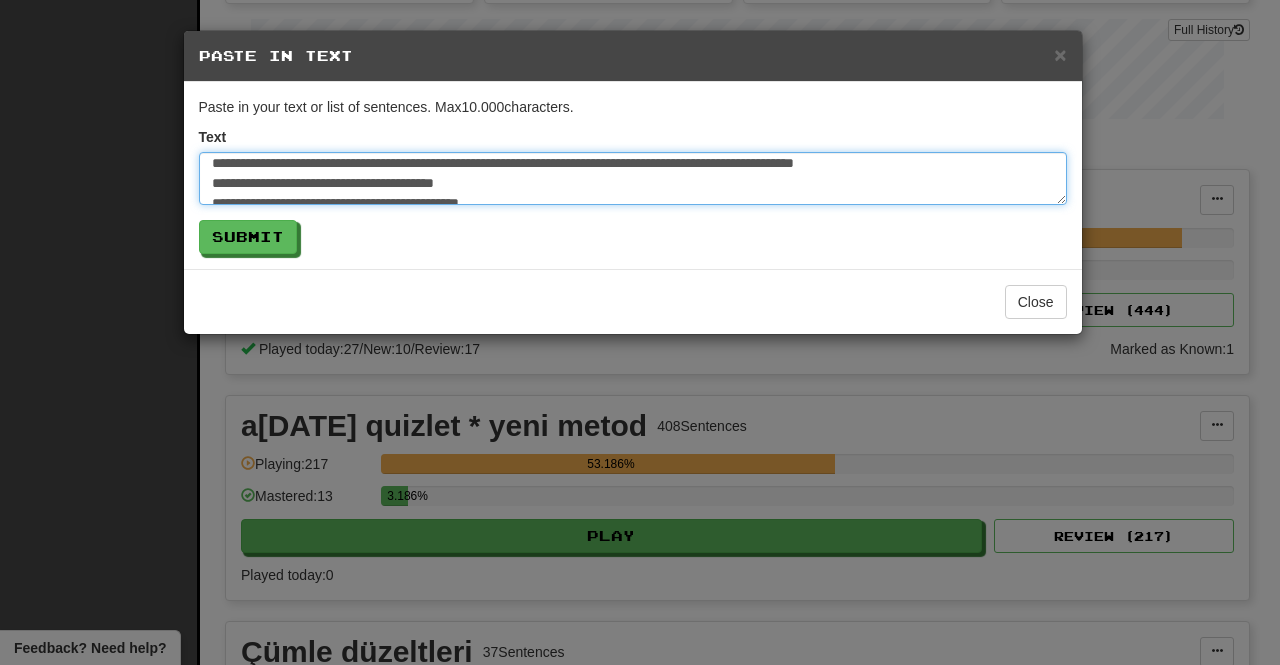 drag, startPoint x: 900, startPoint y: 163, endPoint x: 554, endPoint y: 177, distance: 346.2831 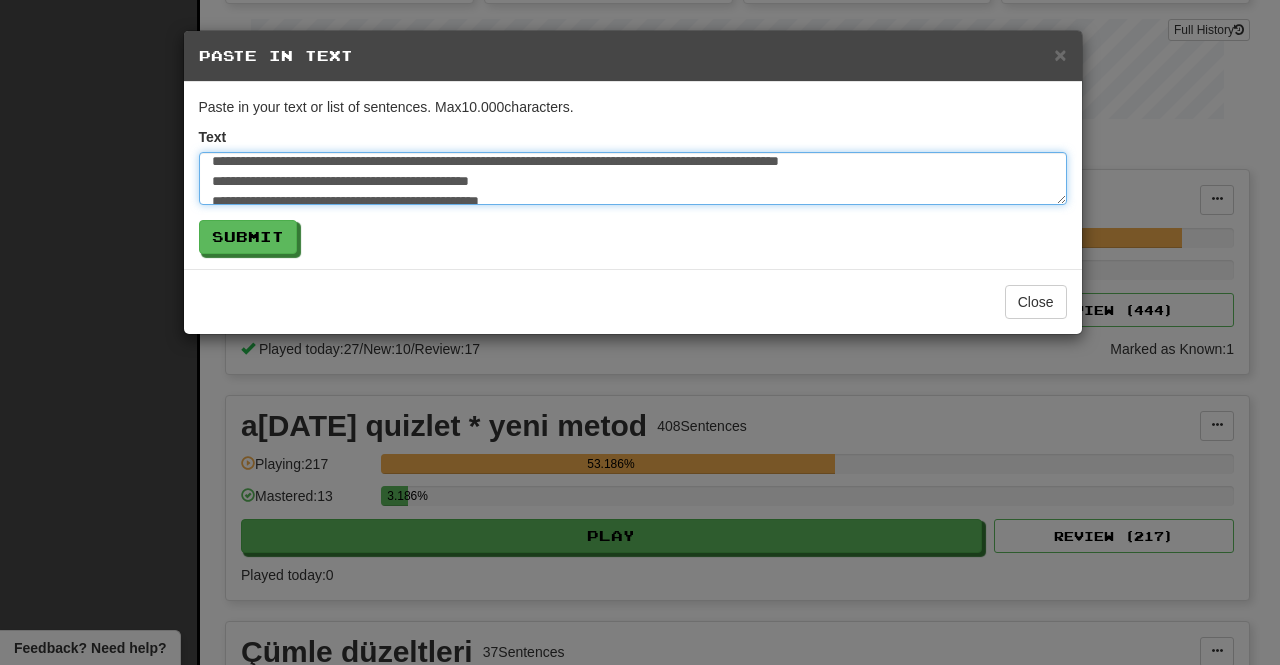 scroll, scrollTop: 8, scrollLeft: 0, axis: vertical 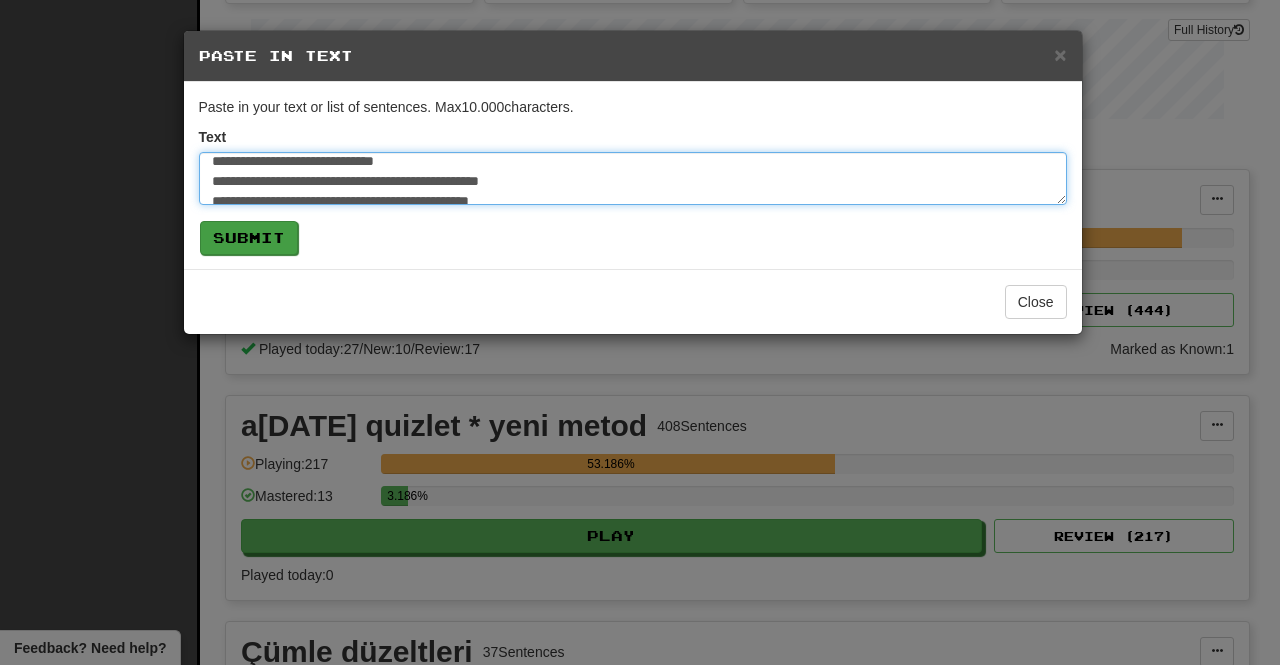 type on "**********" 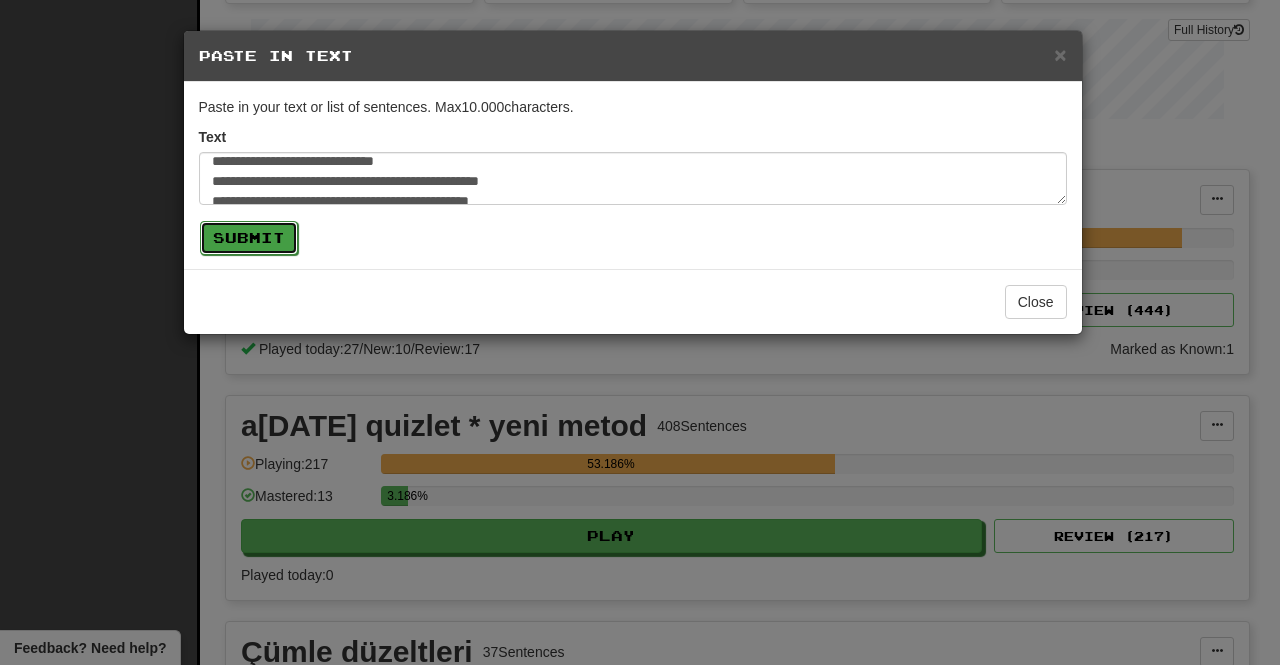 click on "Submit" at bounding box center (249, 238) 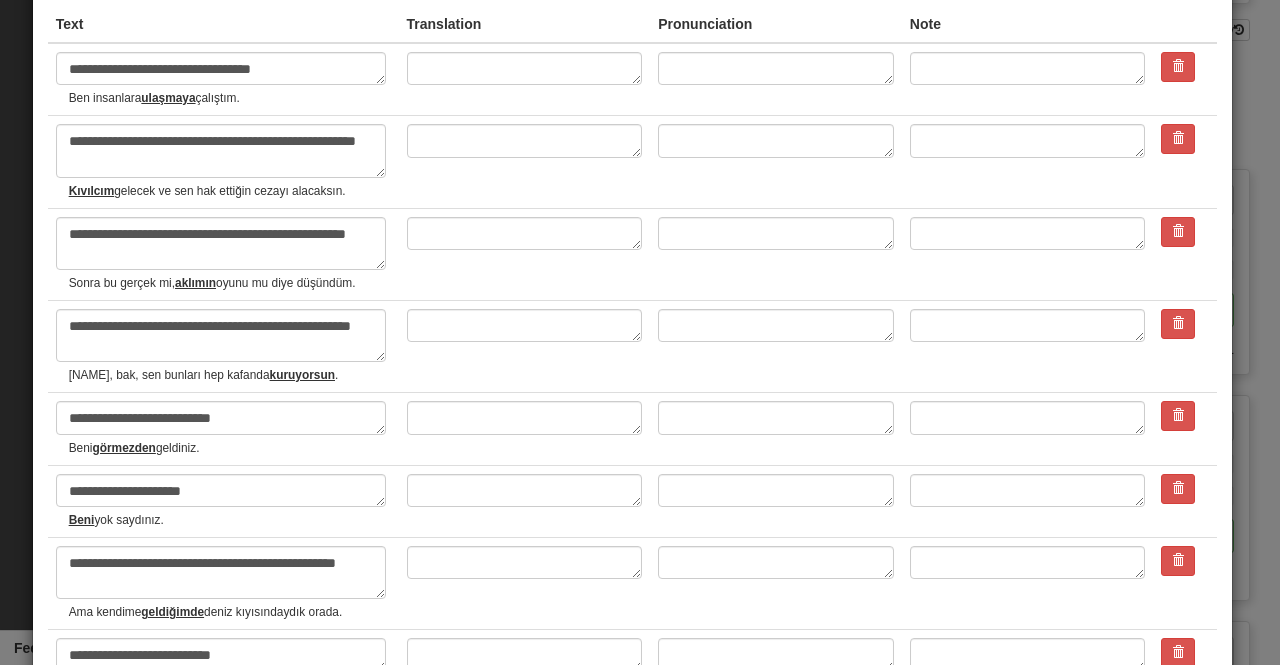 scroll, scrollTop: 139, scrollLeft: 0, axis: vertical 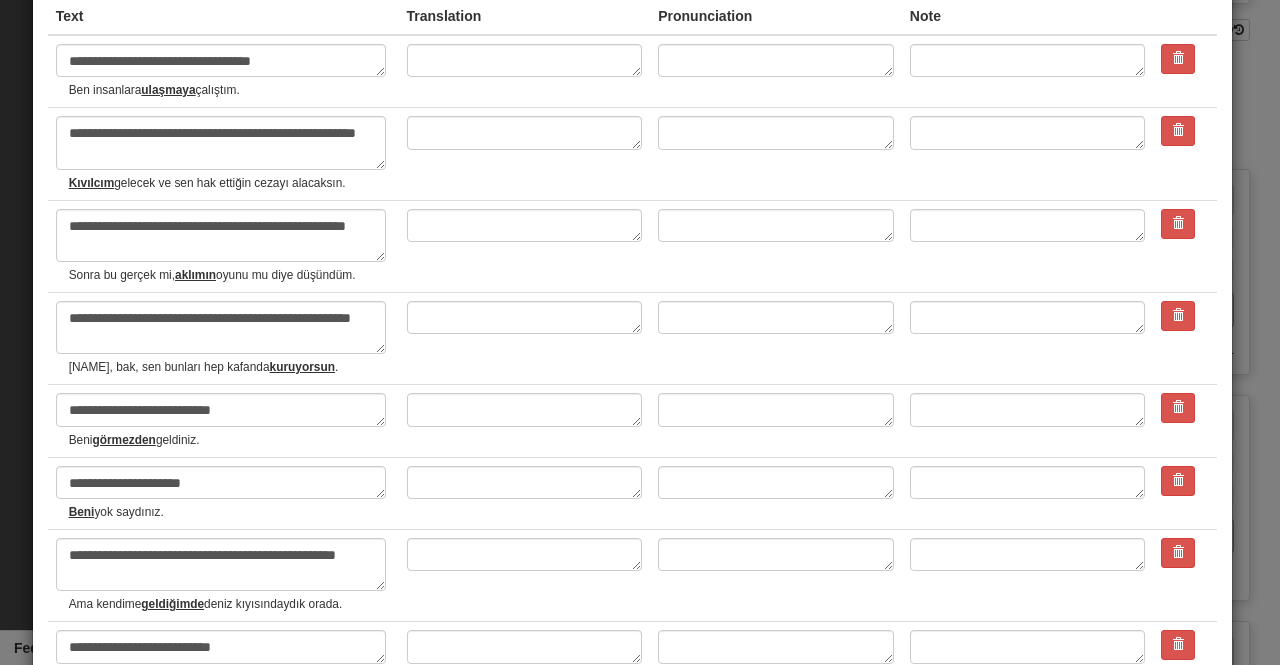 click on "Kıvılcım  gelecek ve sen hak ettiğin cezayı alacaksın." at bounding box center (230, 183) 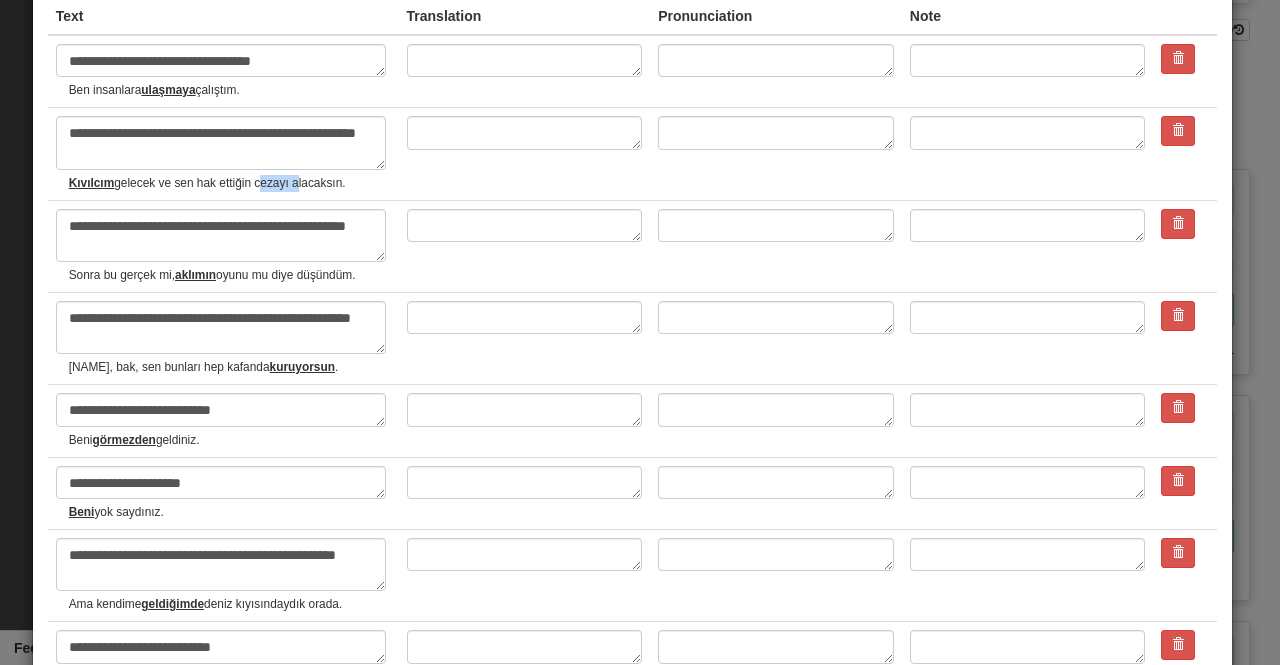 click on "Kıvılcım  gelecek ve sen hak ettiğin cezayı alacaksın." at bounding box center (230, 183) 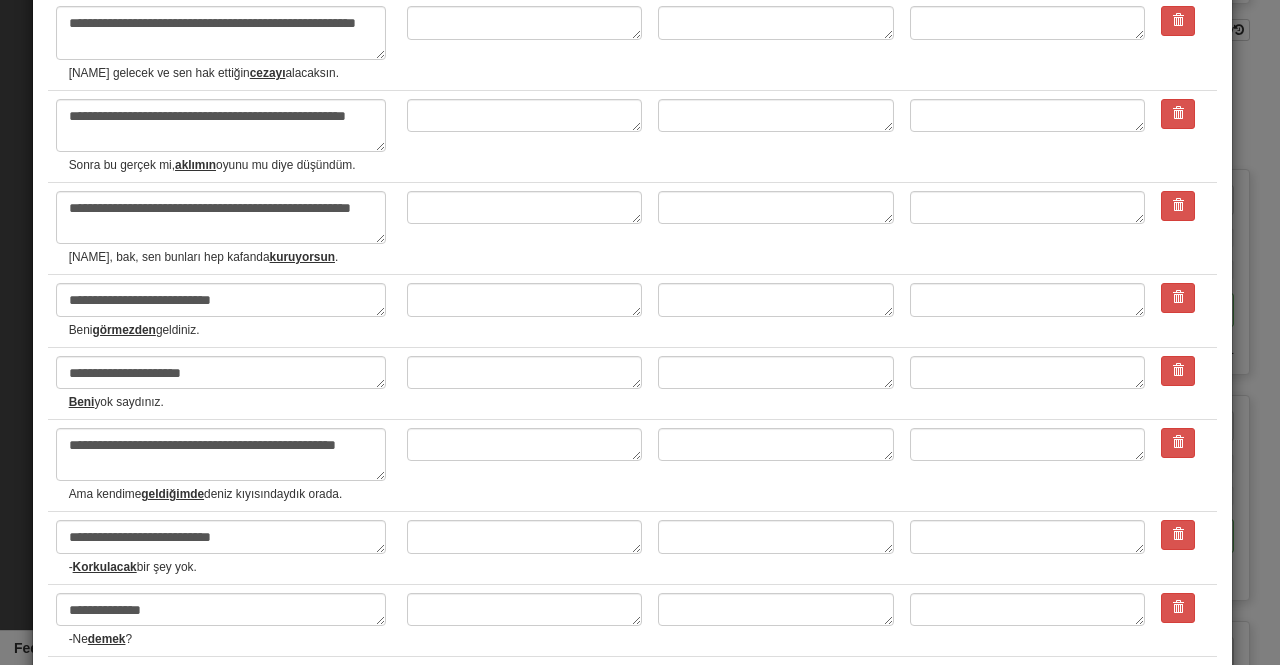 scroll, scrollTop: 253, scrollLeft: 0, axis: vertical 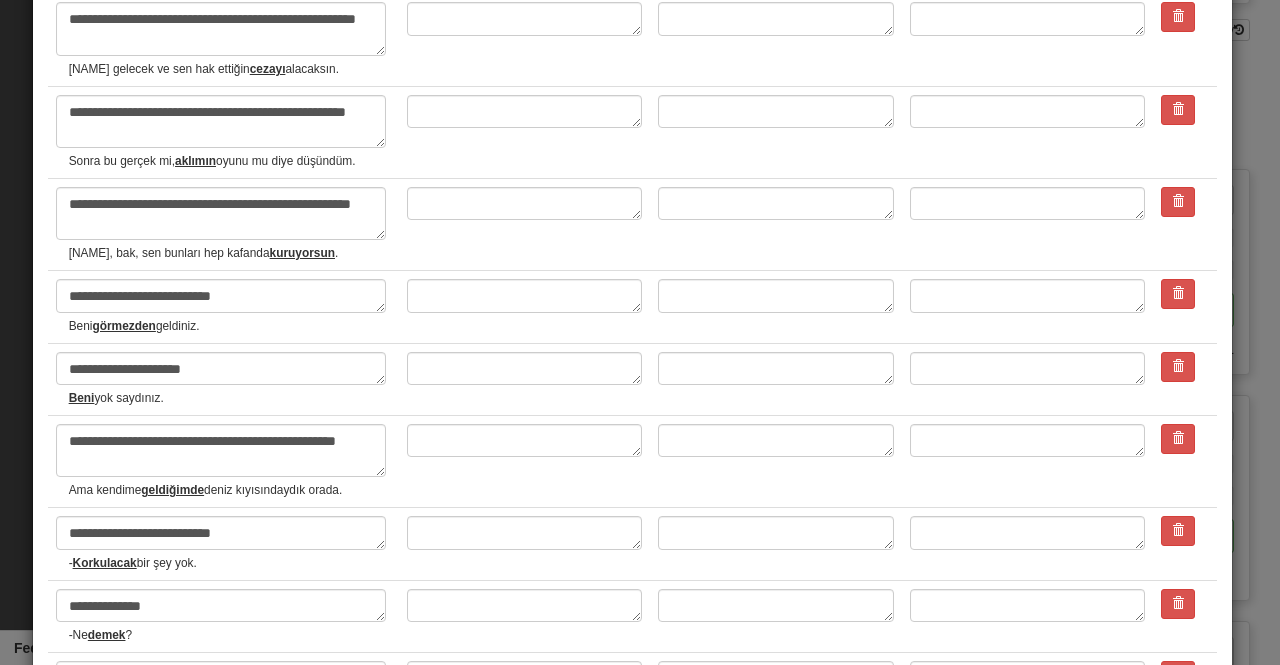 click on "Beni  yok saydınız." at bounding box center [230, 398] 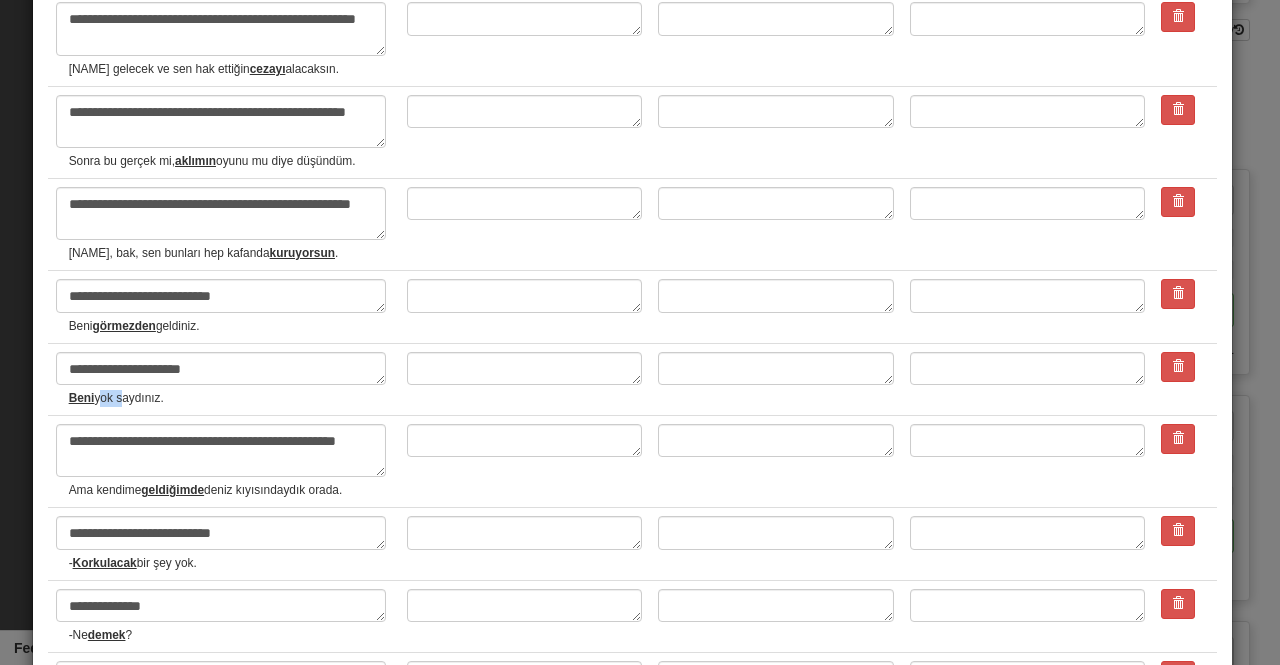 click on "Beni  yok saydınız." at bounding box center [230, 398] 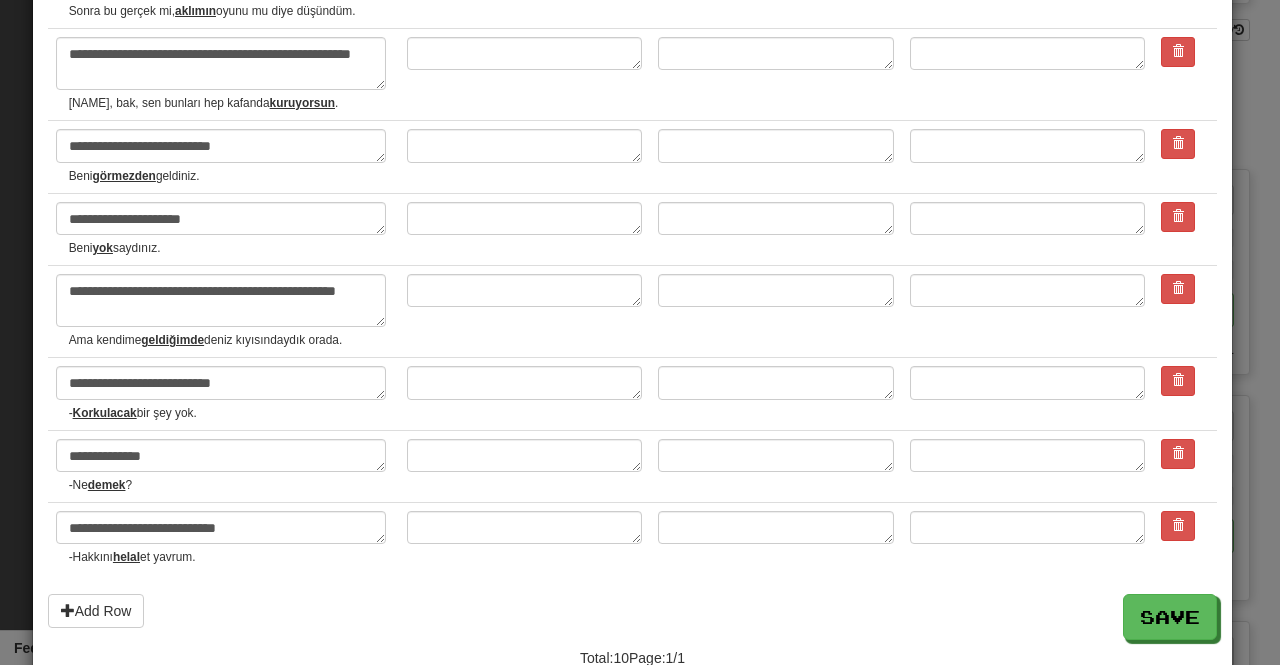 scroll, scrollTop: 473, scrollLeft: 0, axis: vertical 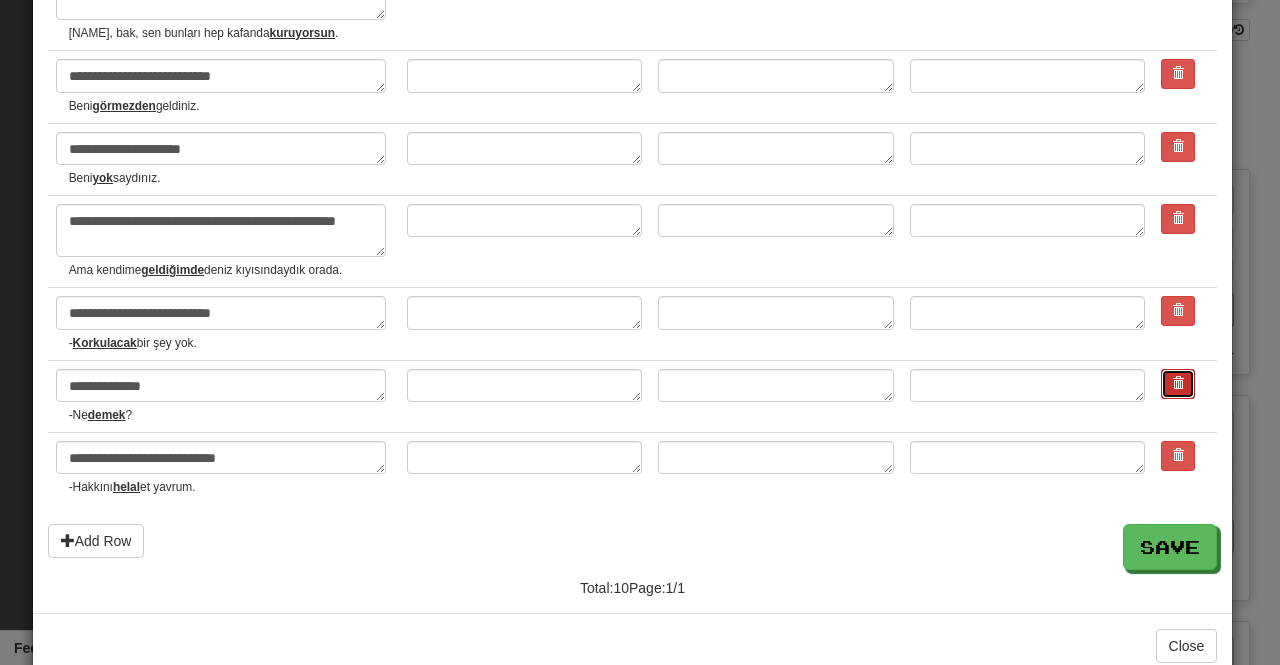 click at bounding box center (1178, 383) 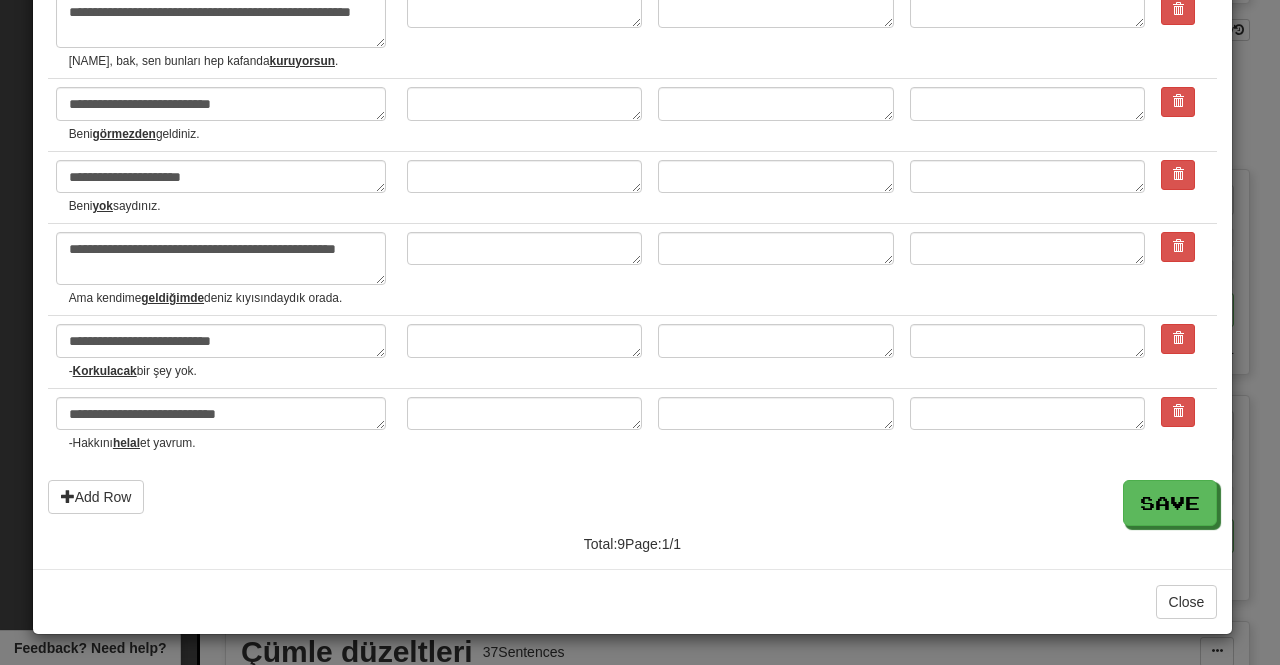 scroll, scrollTop: 439, scrollLeft: 0, axis: vertical 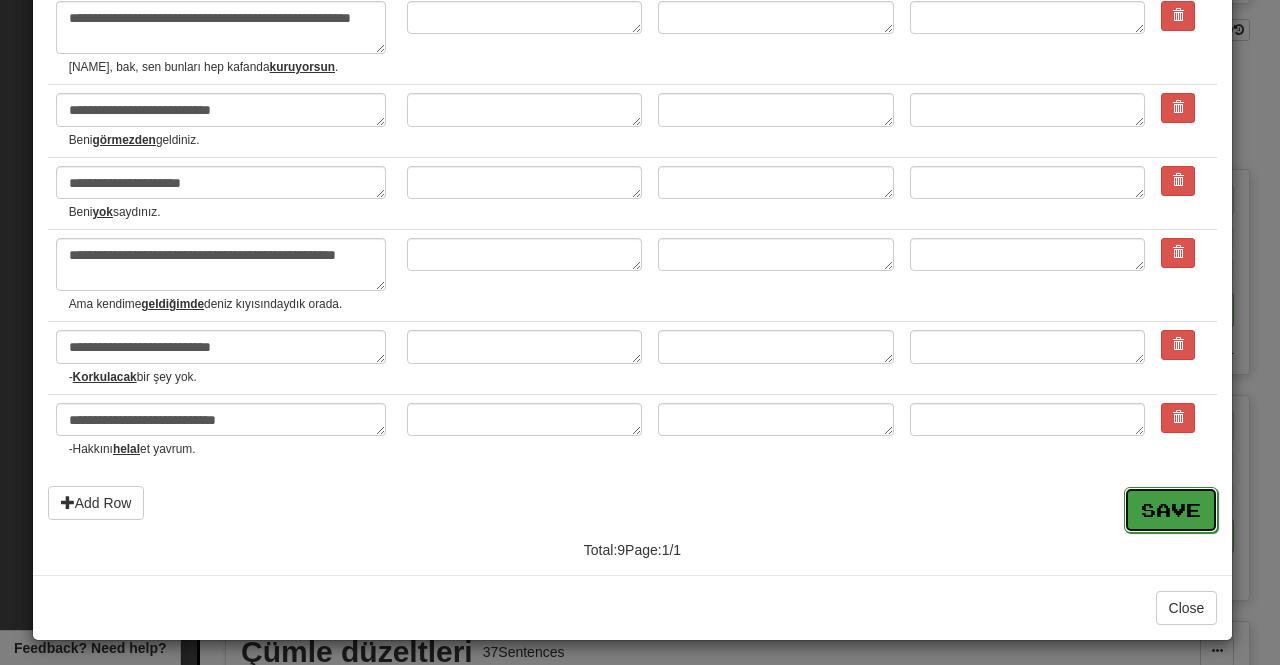 click on "Save" at bounding box center (1171, 510) 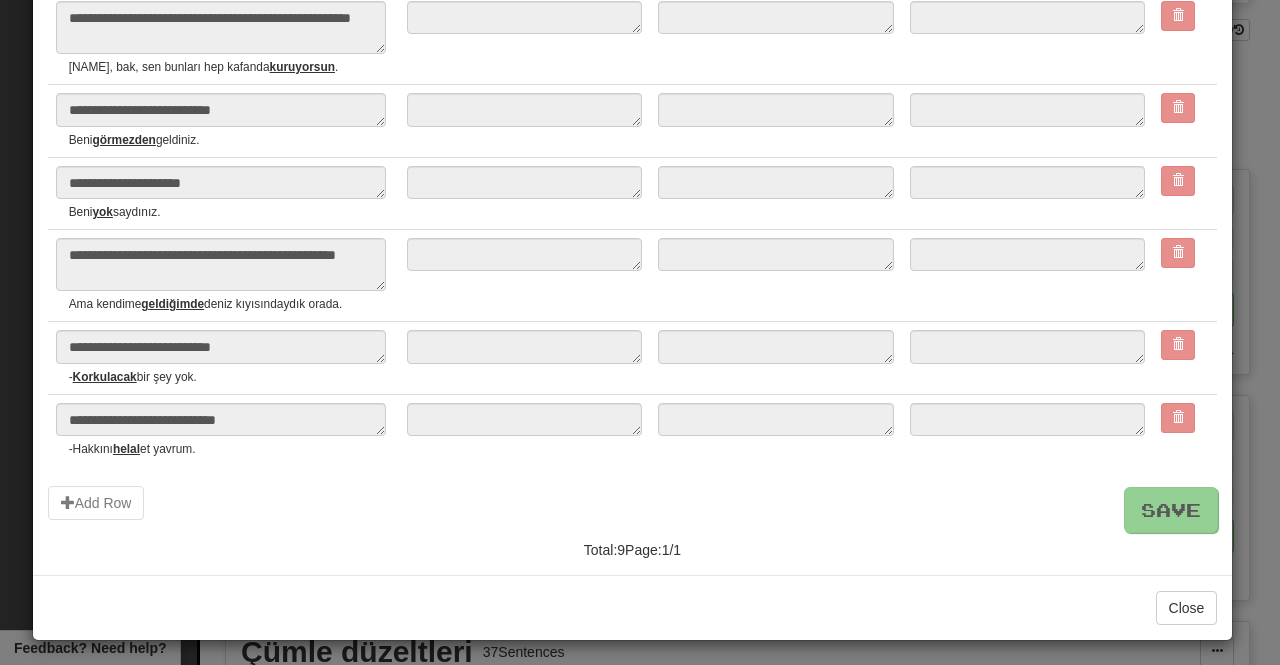 type on "*" 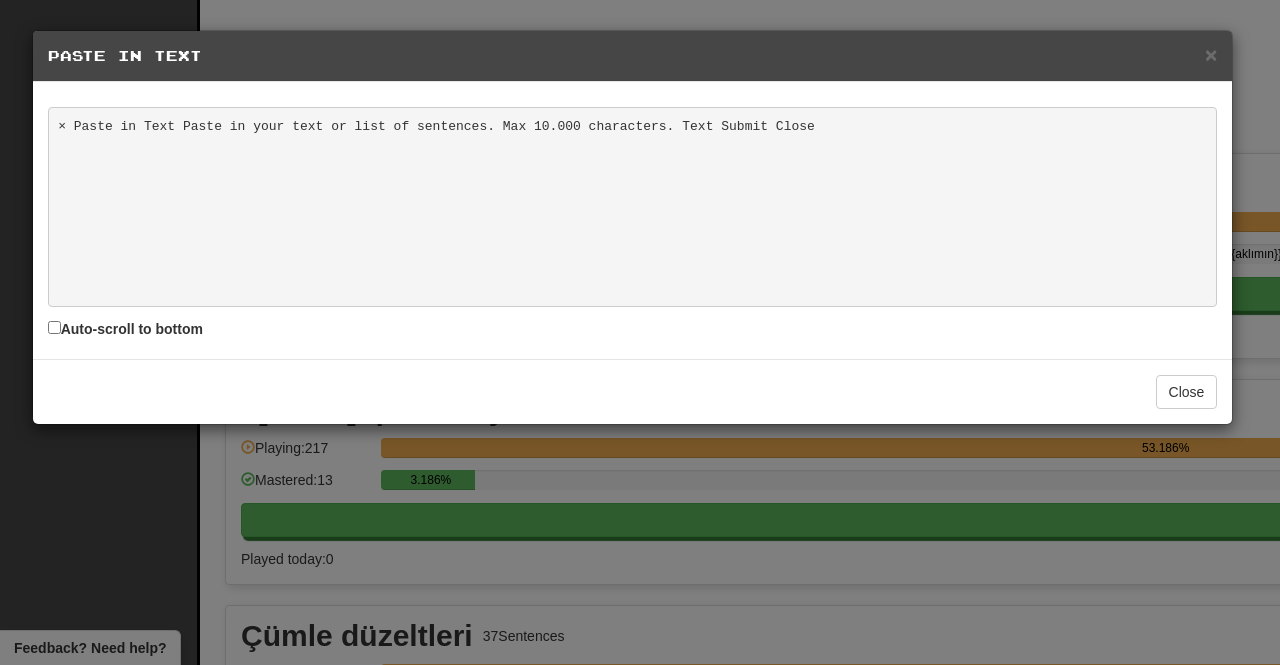 scroll, scrollTop: 21, scrollLeft: 0, axis: vertical 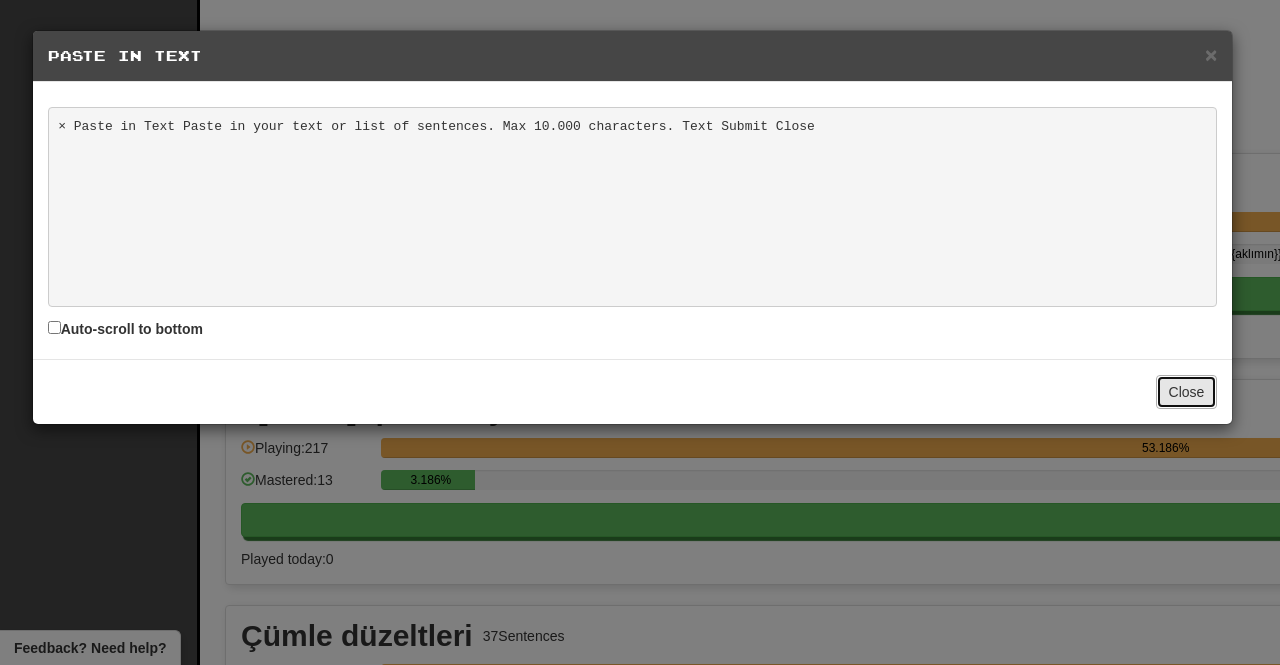 click on "Close" at bounding box center [1187, 392] 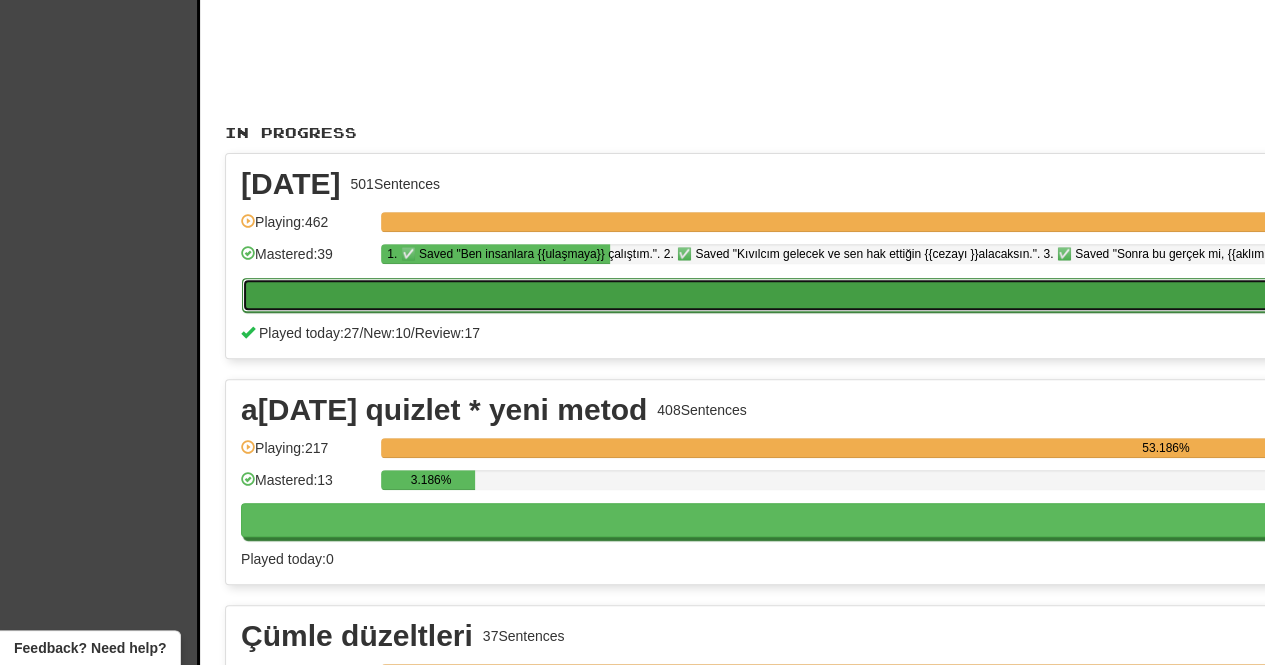 click on "Play" at bounding box center [1655, 295] 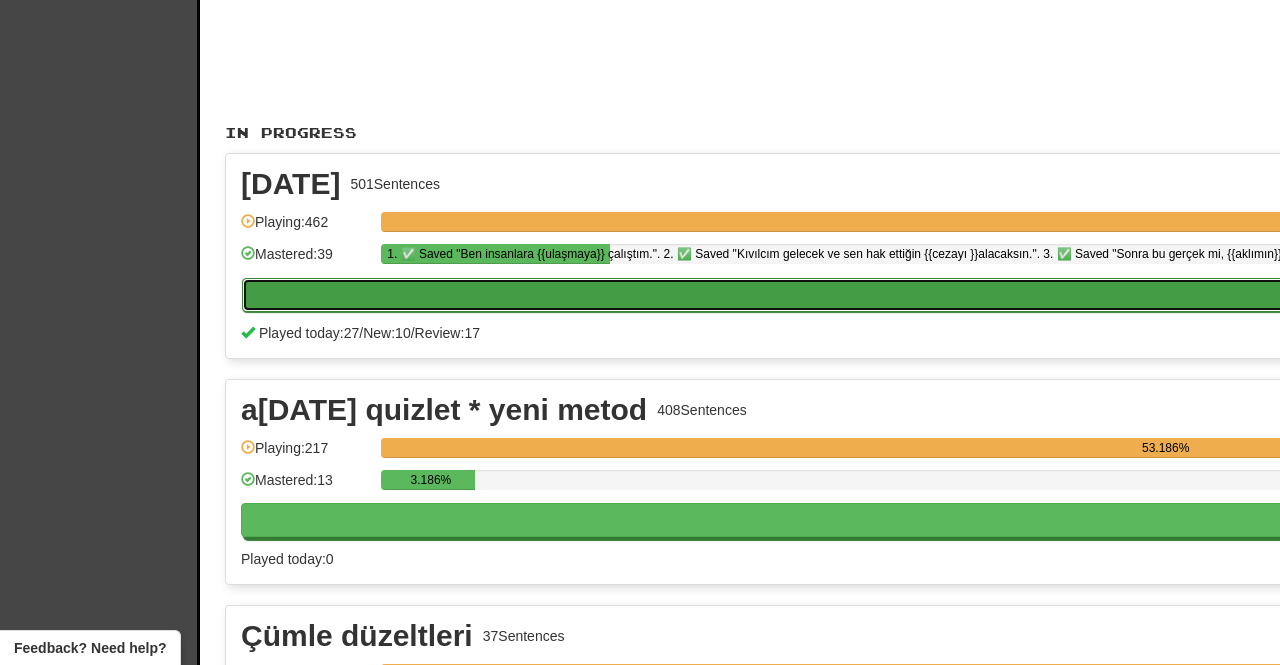 select on "**" 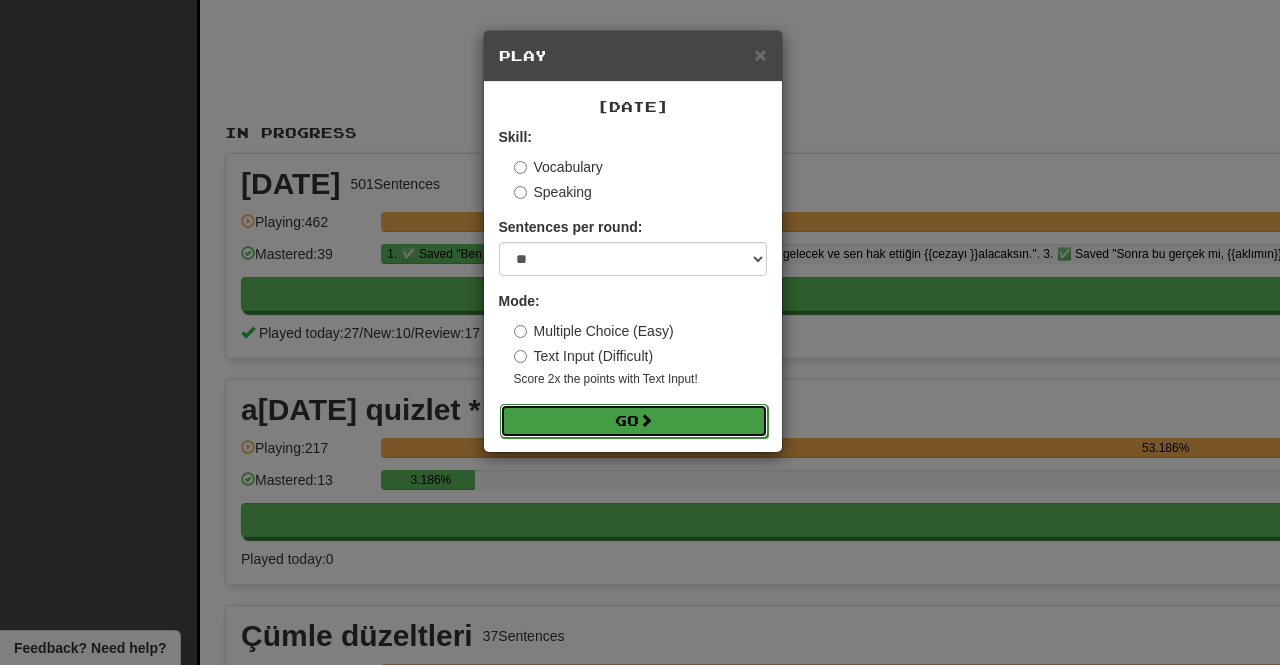 click on "Go" at bounding box center [634, 421] 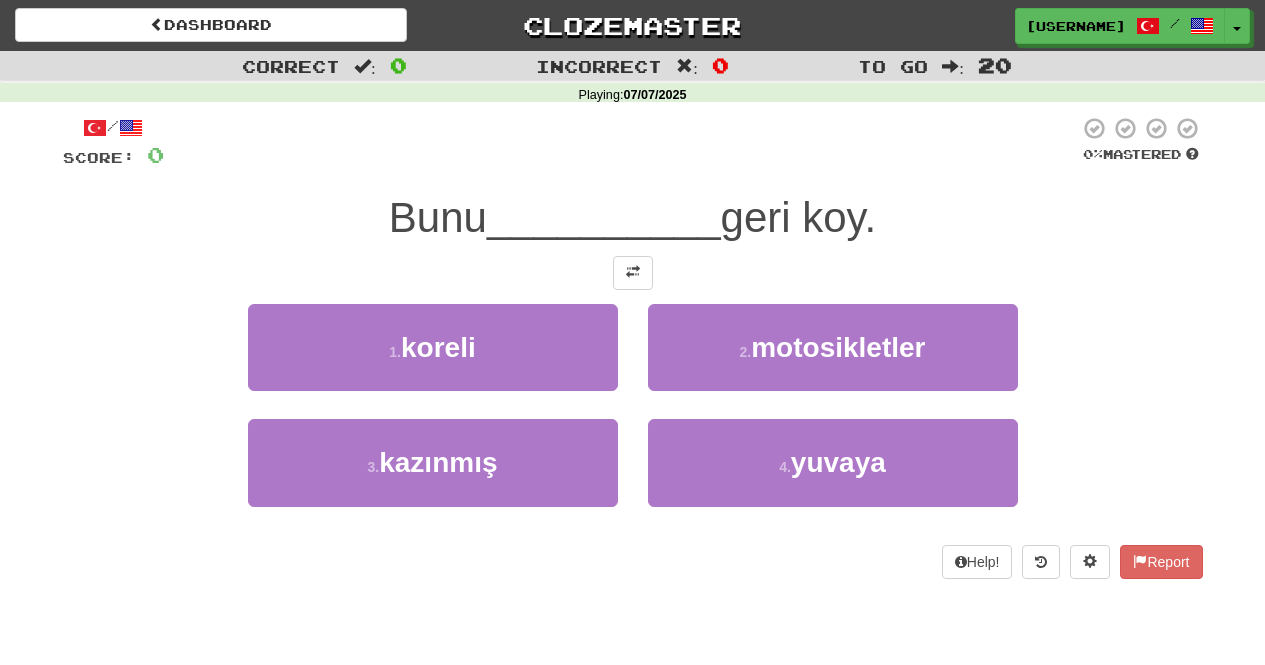scroll, scrollTop: 0, scrollLeft: 0, axis: both 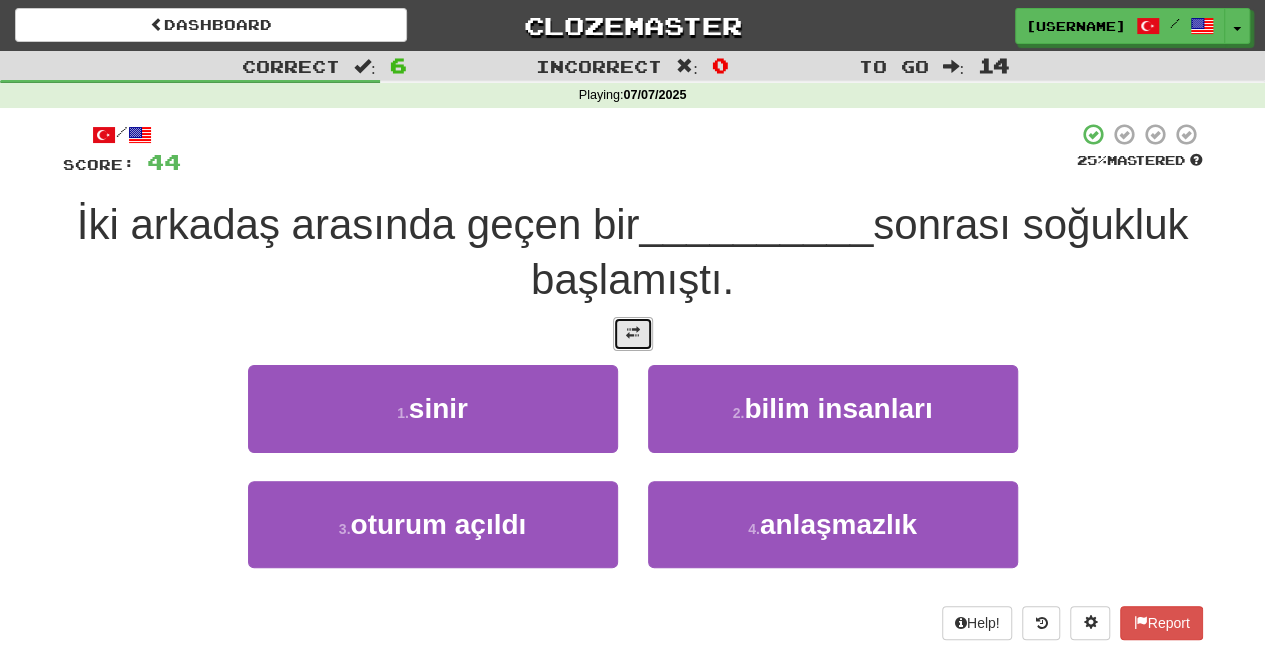 click at bounding box center (633, 334) 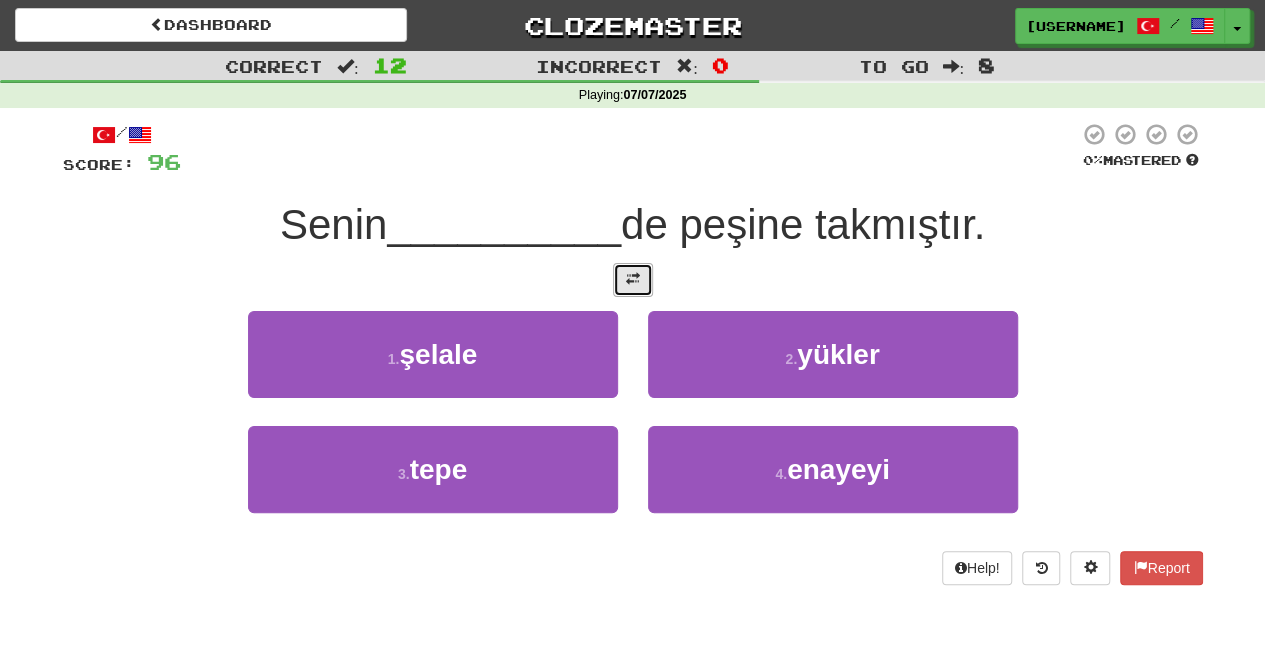 click at bounding box center (633, 280) 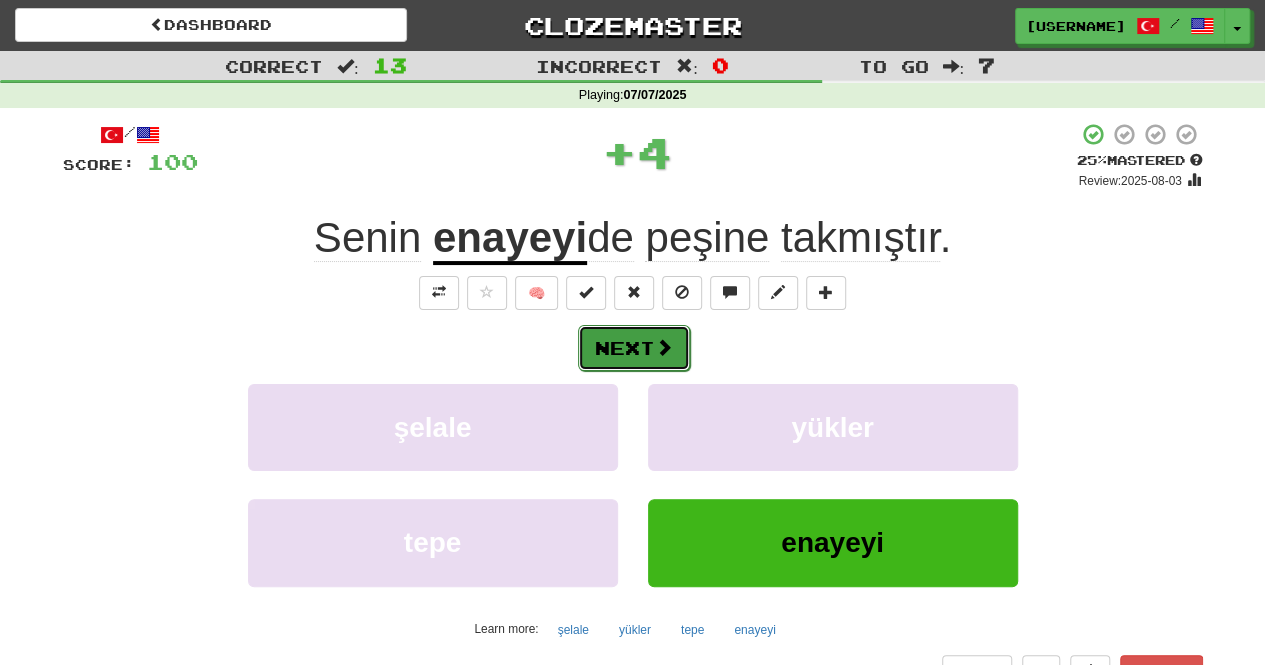 click at bounding box center (664, 347) 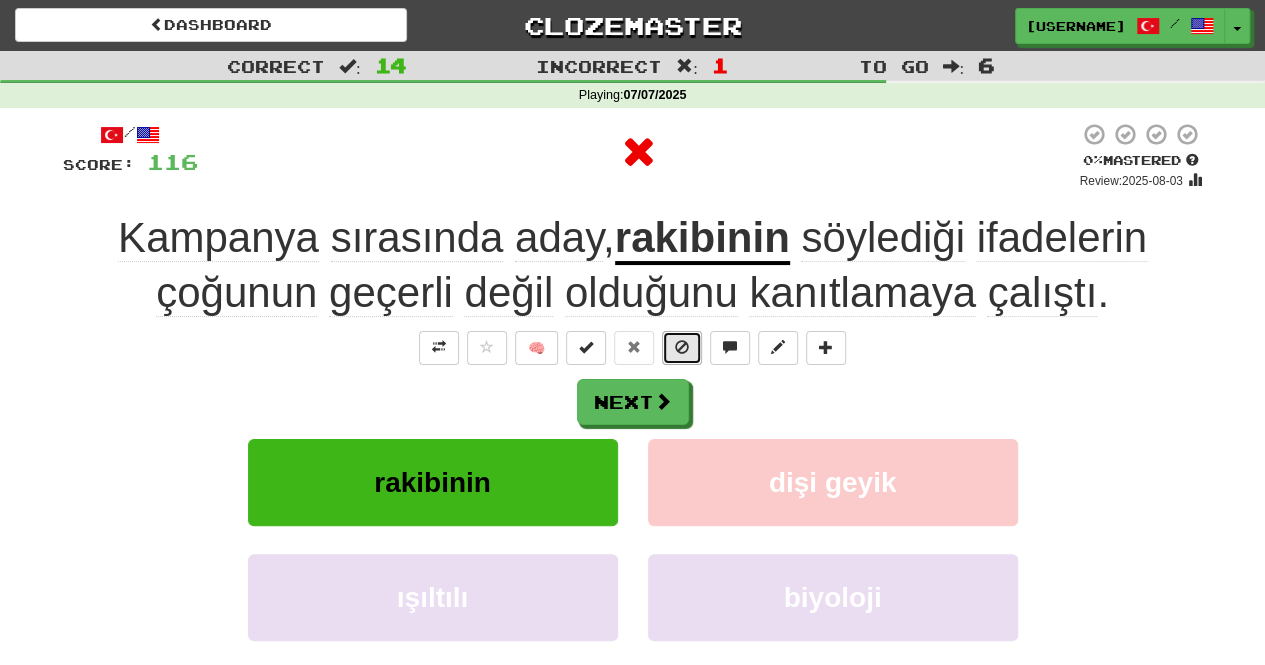 click at bounding box center [682, 347] 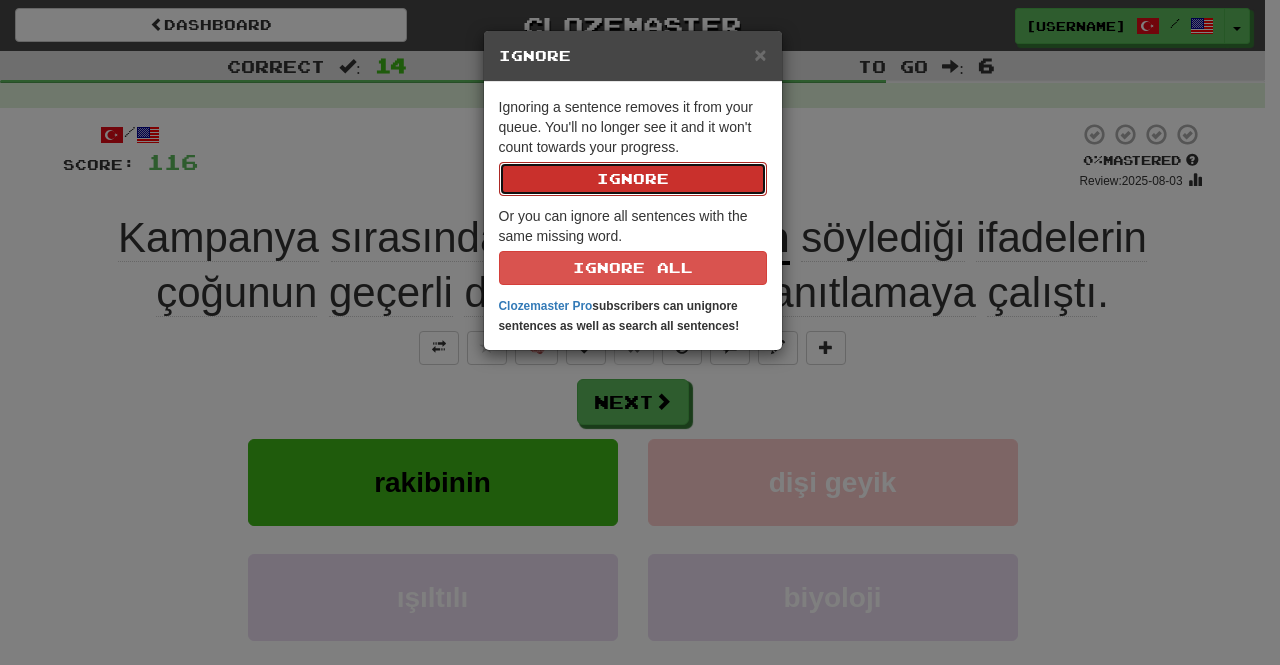 click on "Ignore" at bounding box center [633, 179] 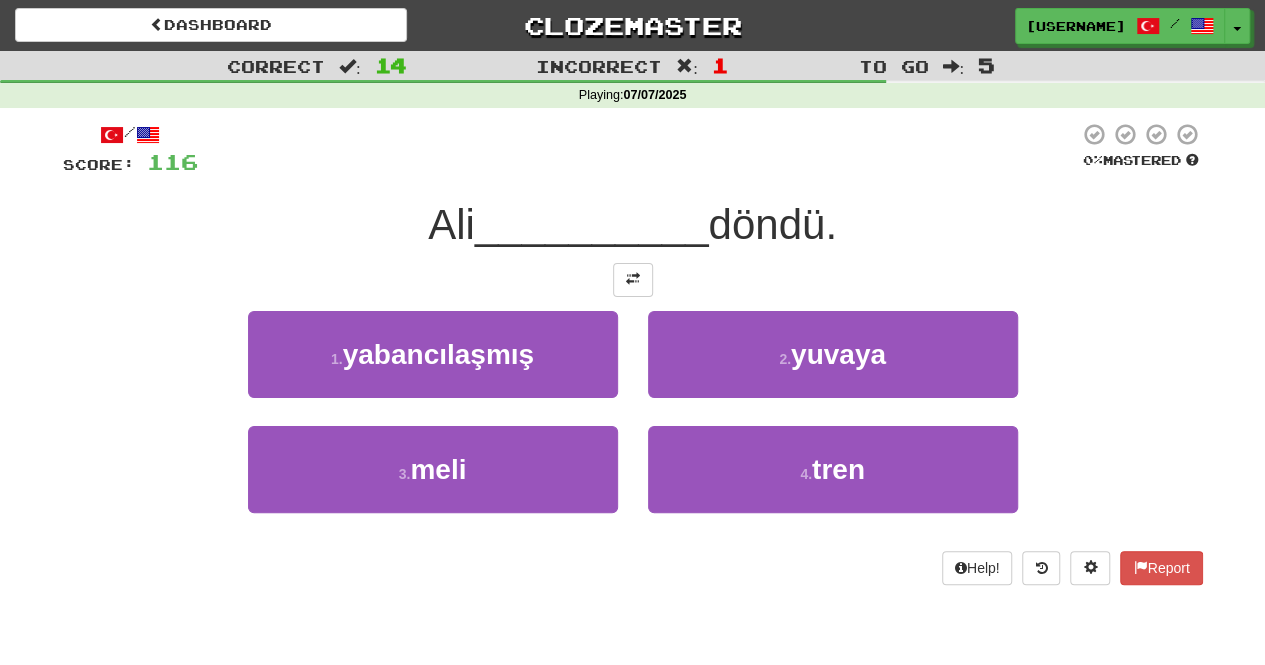 drag, startPoint x: 639, startPoint y: 411, endPoint x: 657, endPoint y: 224, distance: 187.86432 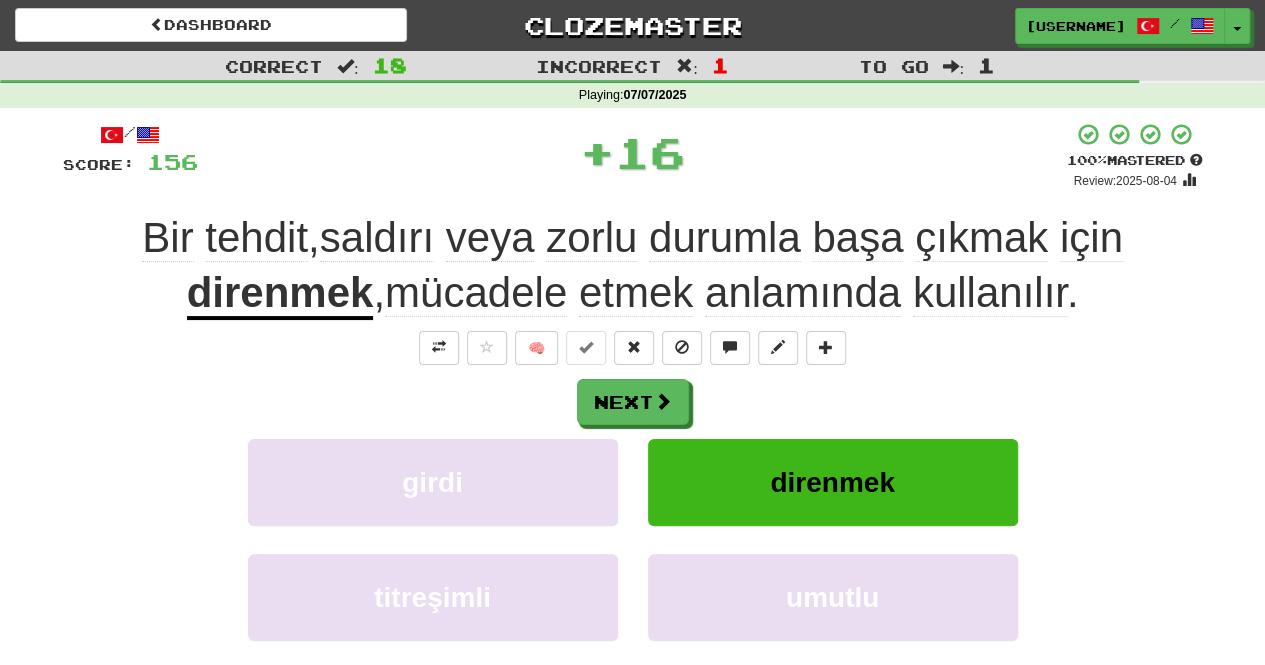 click on "direnmek" at bounding box center [280, 294] 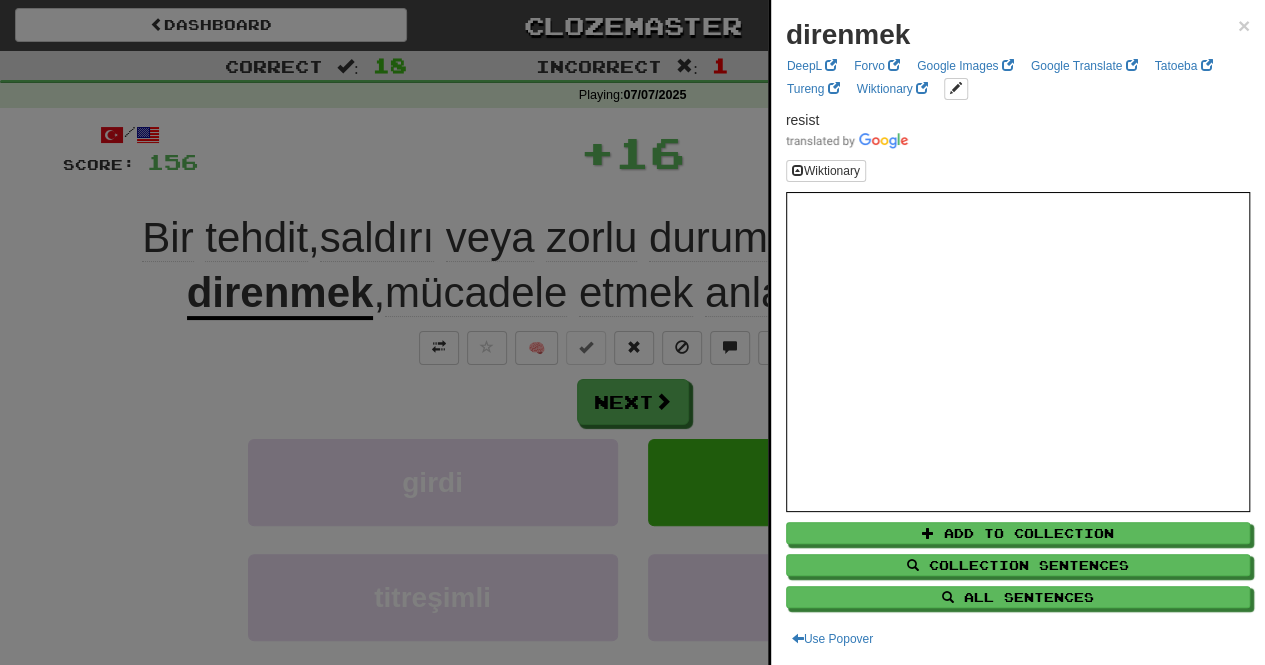 click at bounding box center (632, 332) 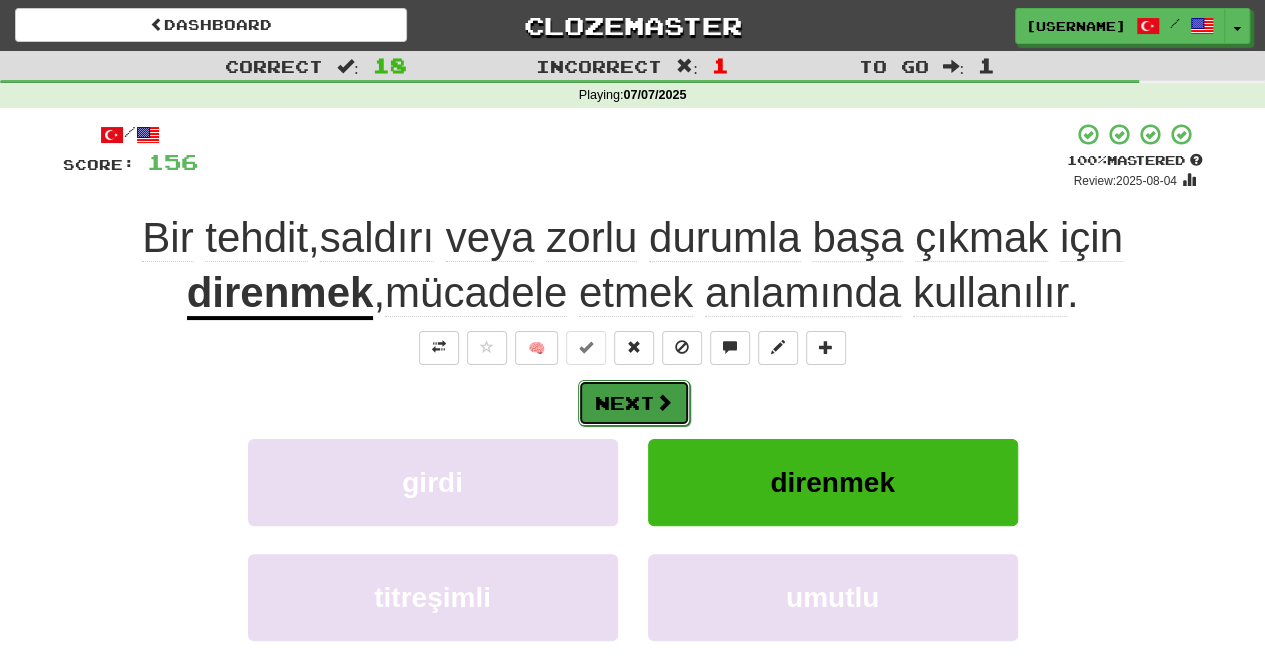 click on "Next" at bounding box center [634, 403] 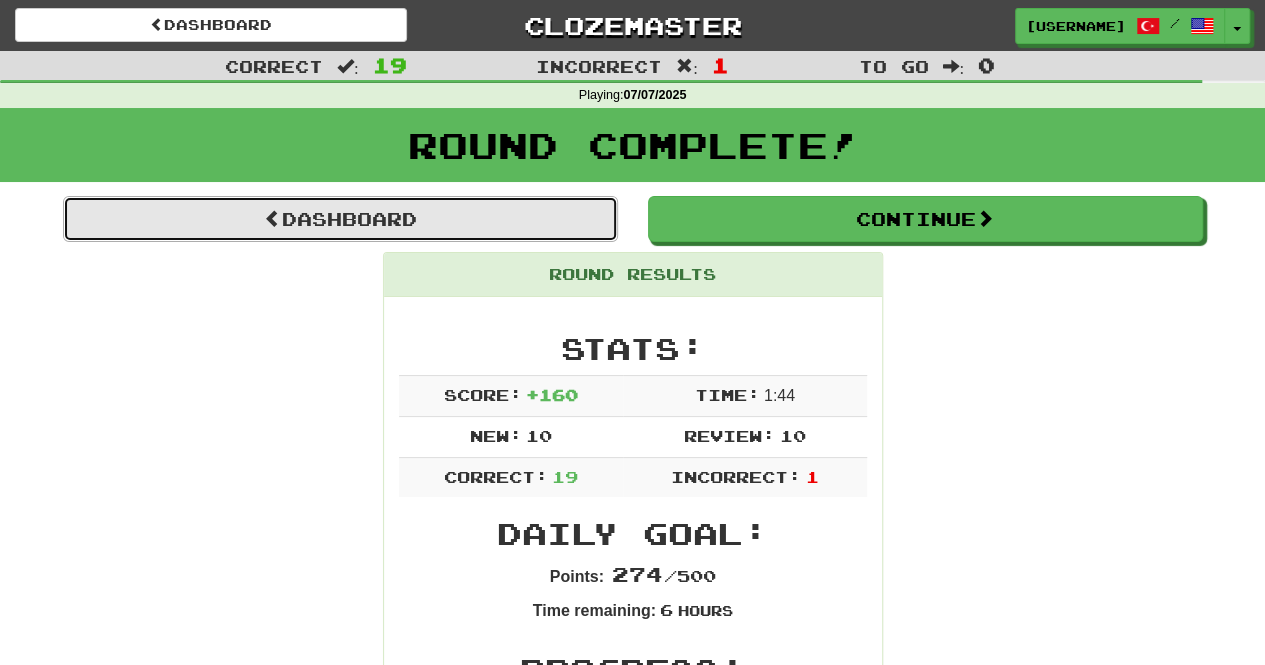 click on "Dashboard" at bounding box center [340, 219] 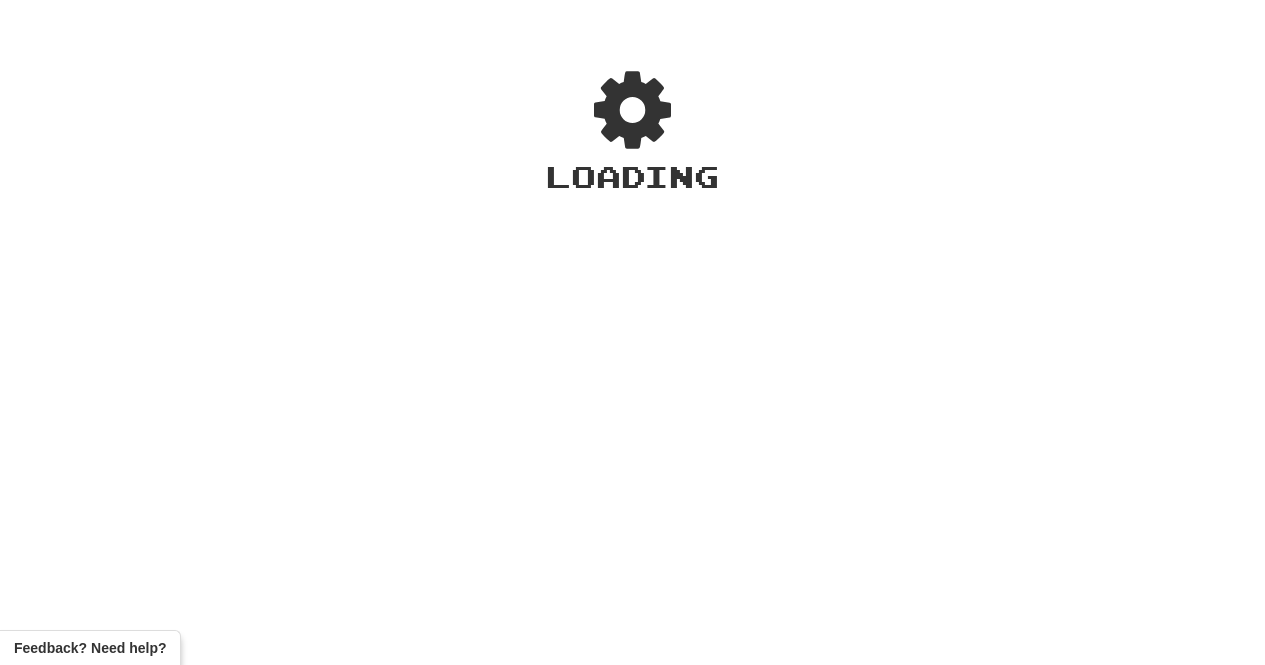 click on "Loading" at bounding box center (632, 345) 